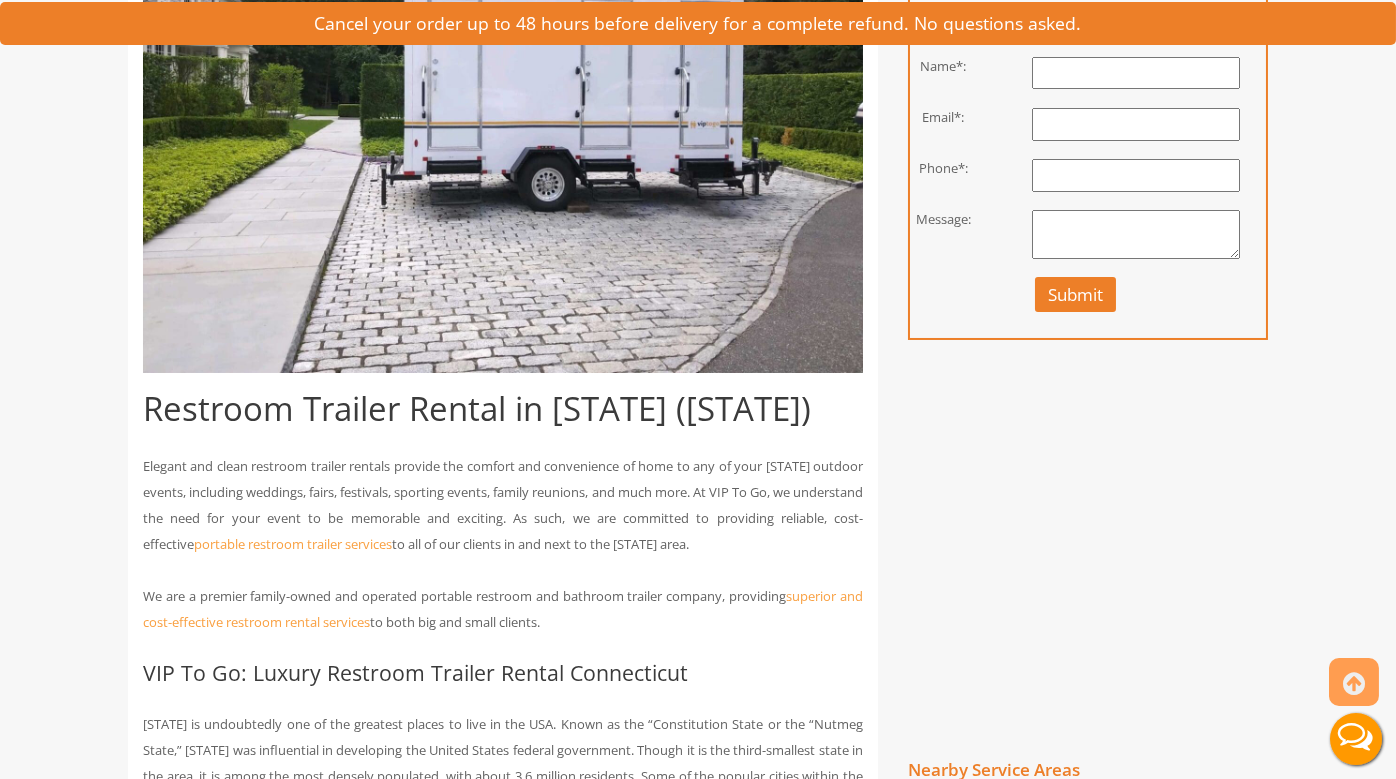 scroll, scrollTop: 0, scrollLeft: 0, axis: both 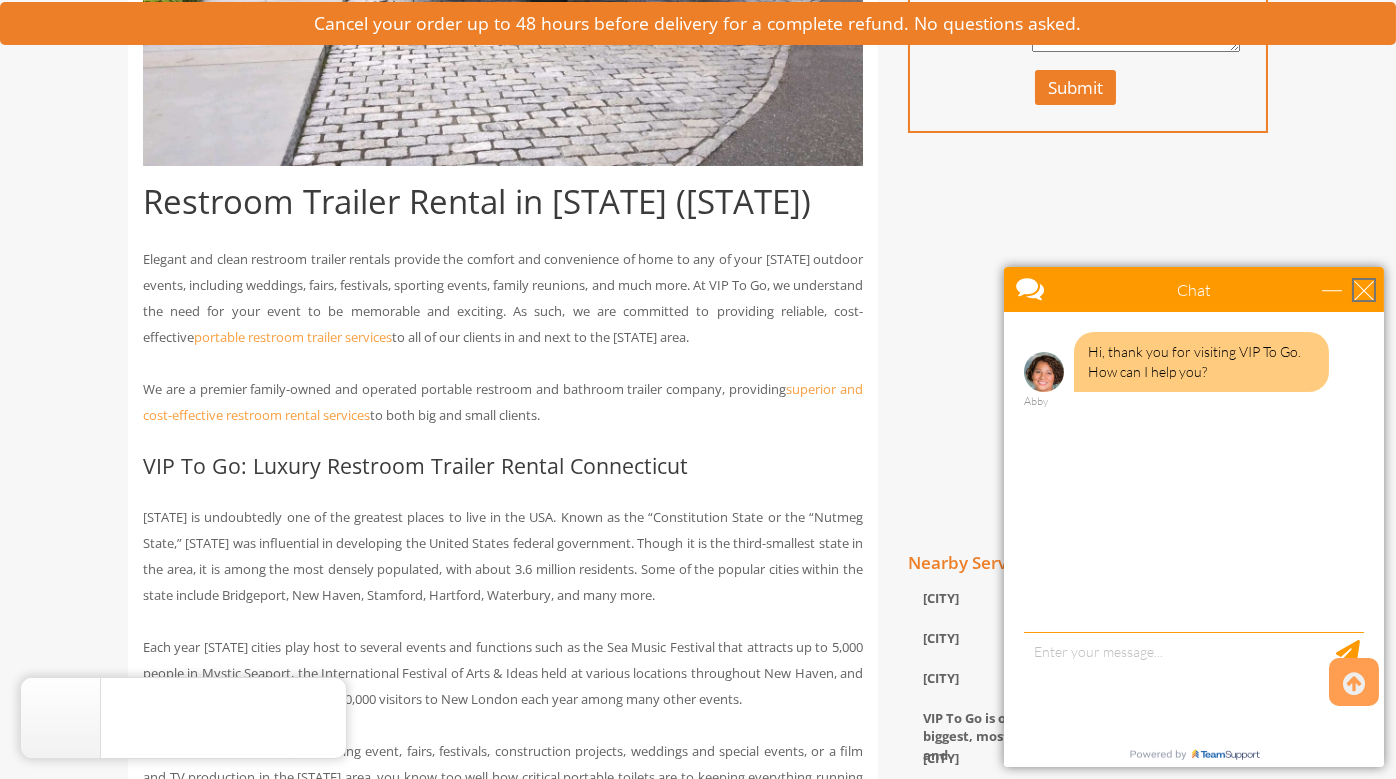 click at bounding box center (1363, 289) 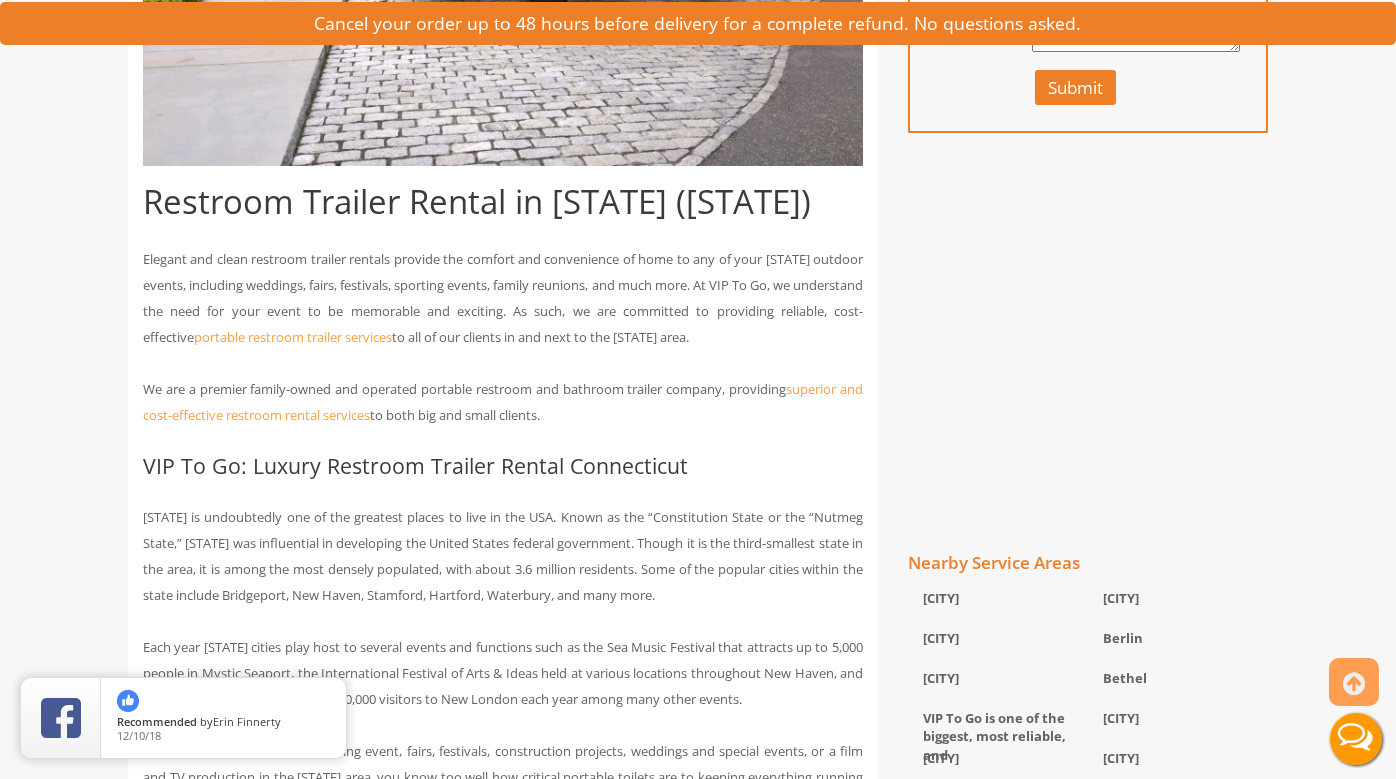 scroll, scrollTop: 0, scrollLeft: 0, axis: both 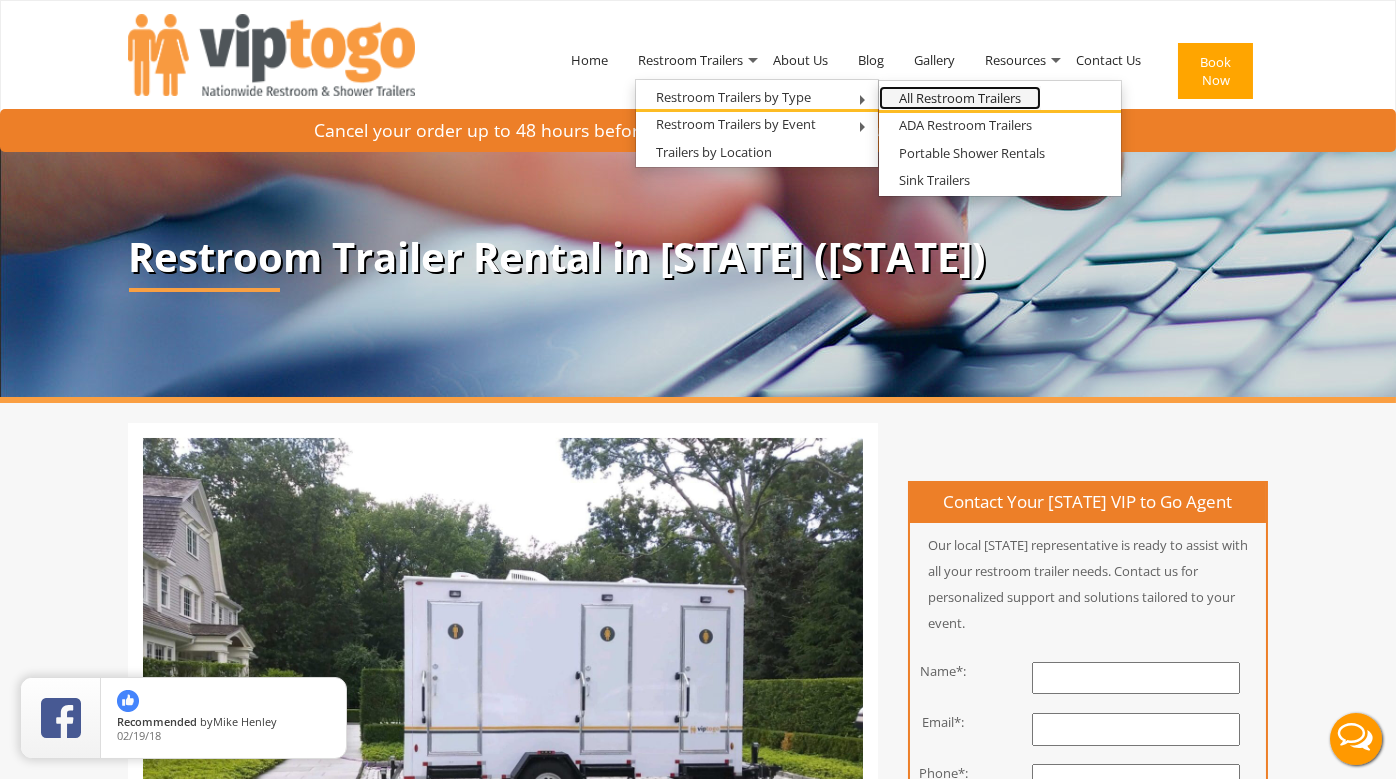 click on "All Restroom Trailers" at bounding box center [960, 98] 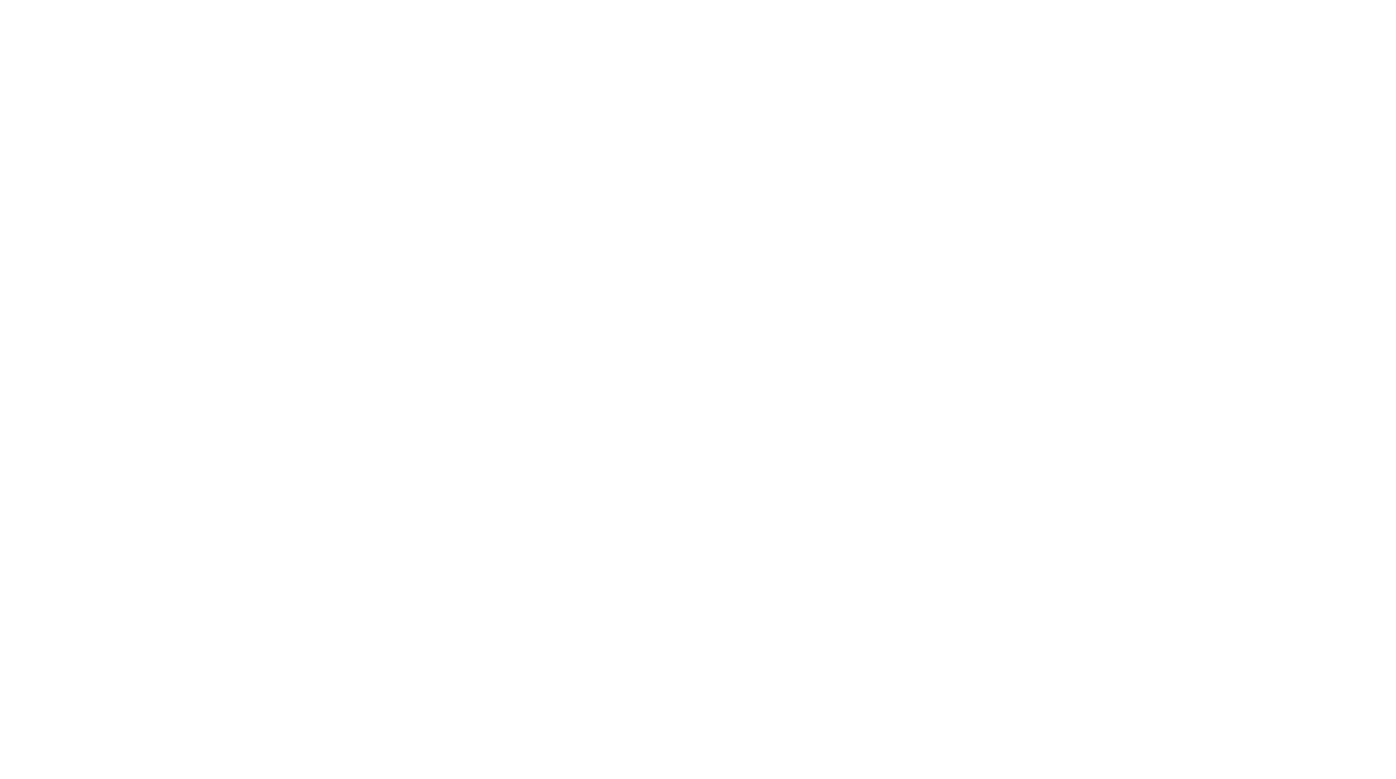 scroll, scrollTop: 0, scrollLeft: 0, axis: both 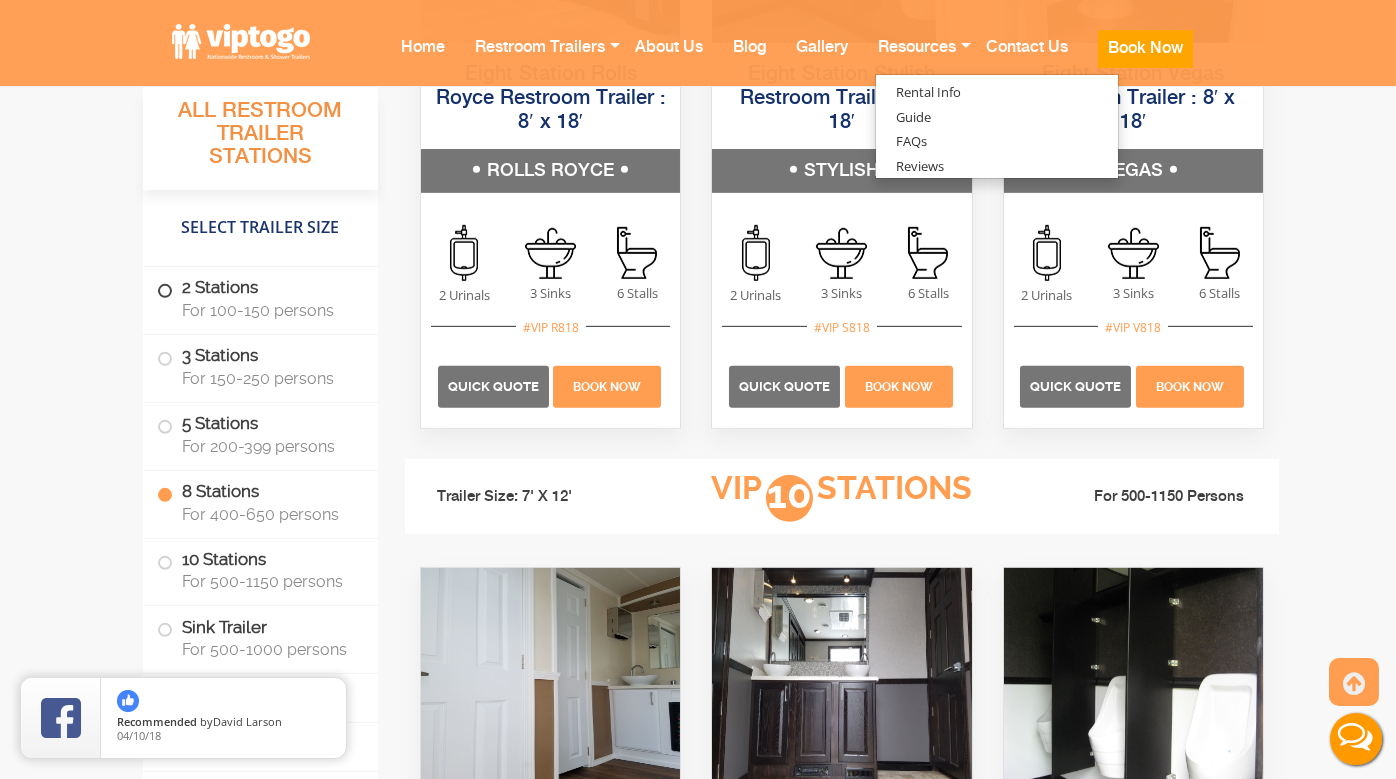 click at bounding box center [165, 291] 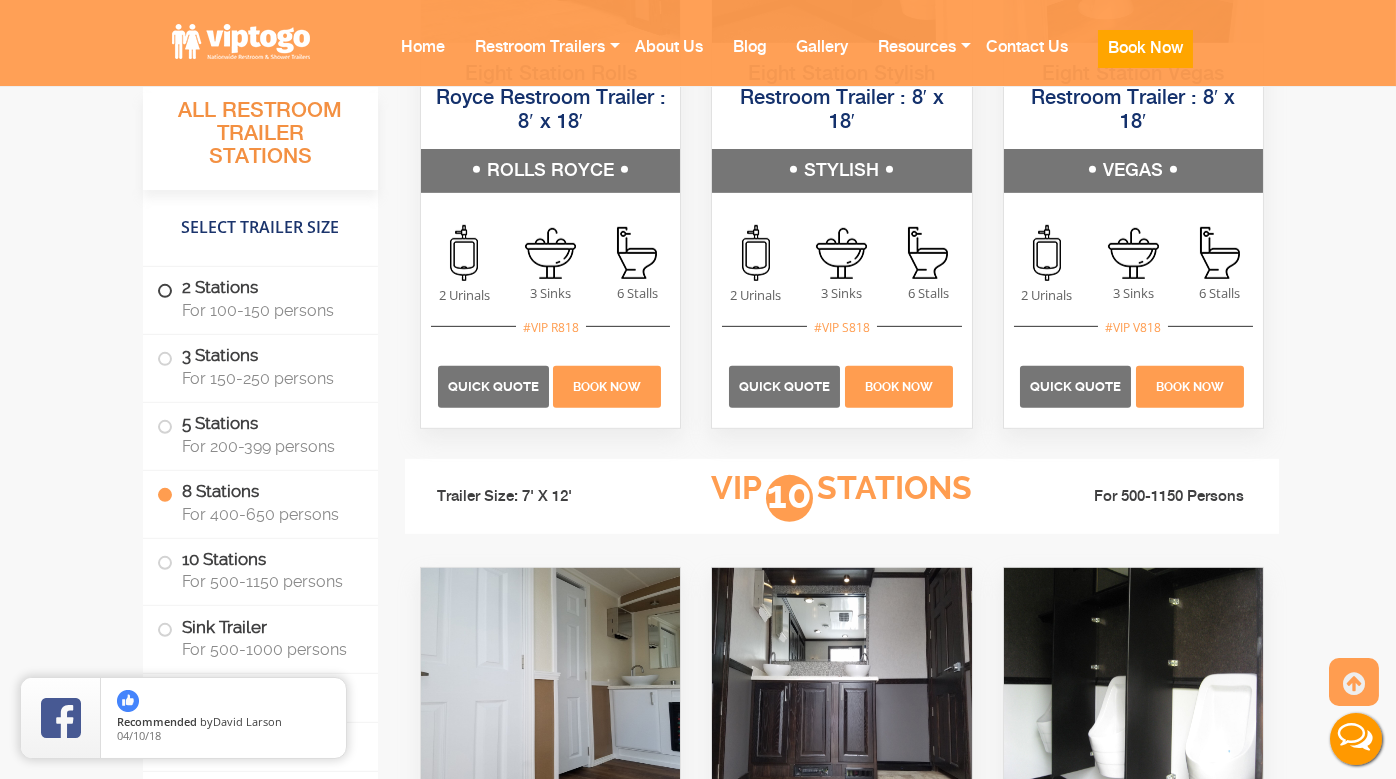 click at bounding box center [165, 291] 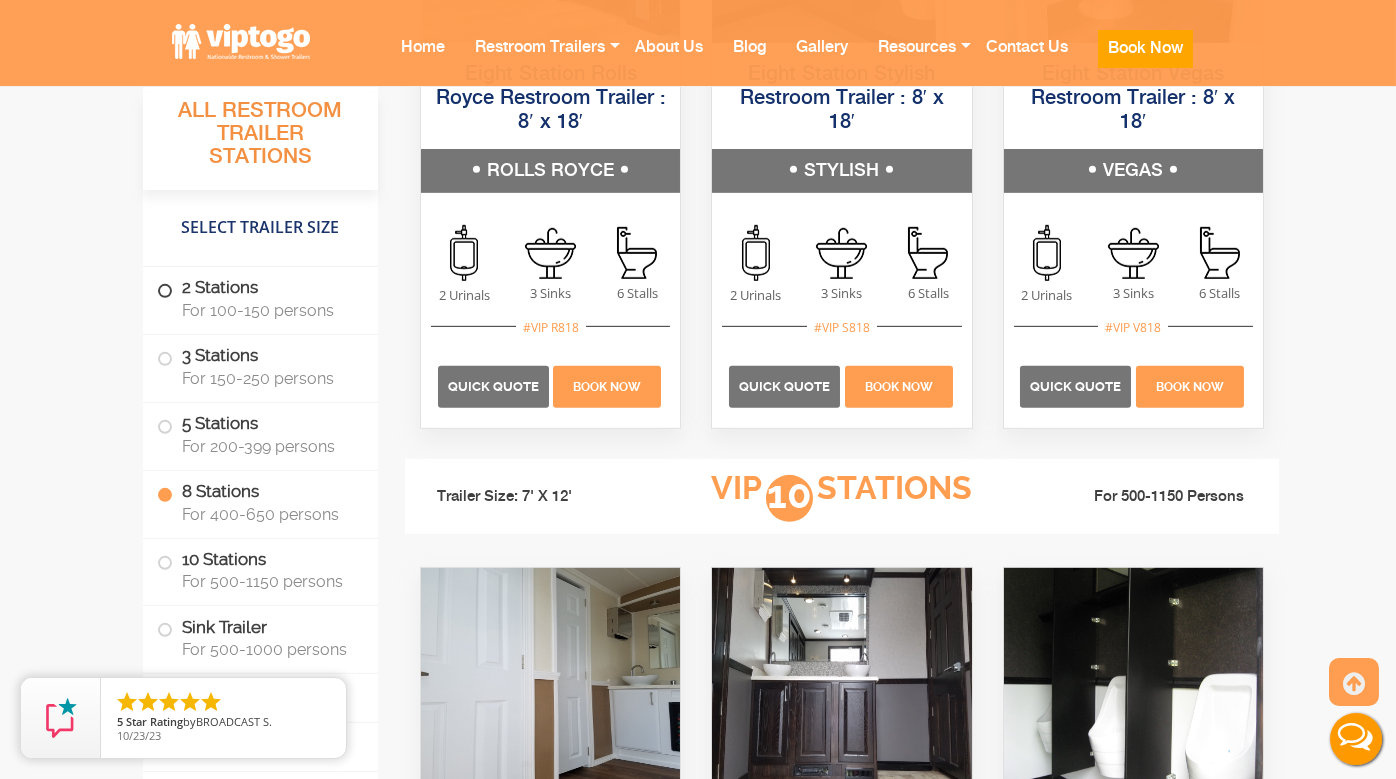 click on "2 Stations
For 100-150 persons" at bounding box center (260, 298) 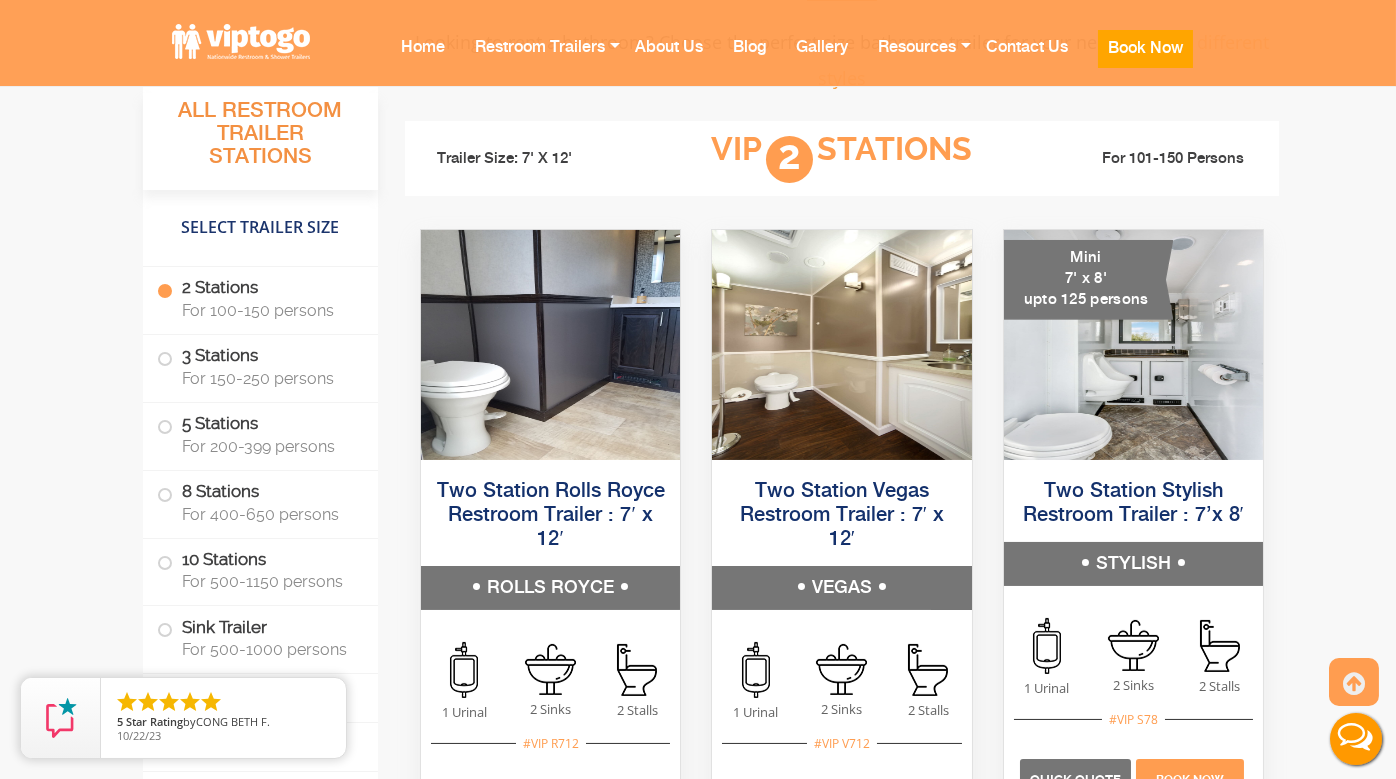 scroll, scrollTop: 1342, scrollLeft: 0, axis: vertical 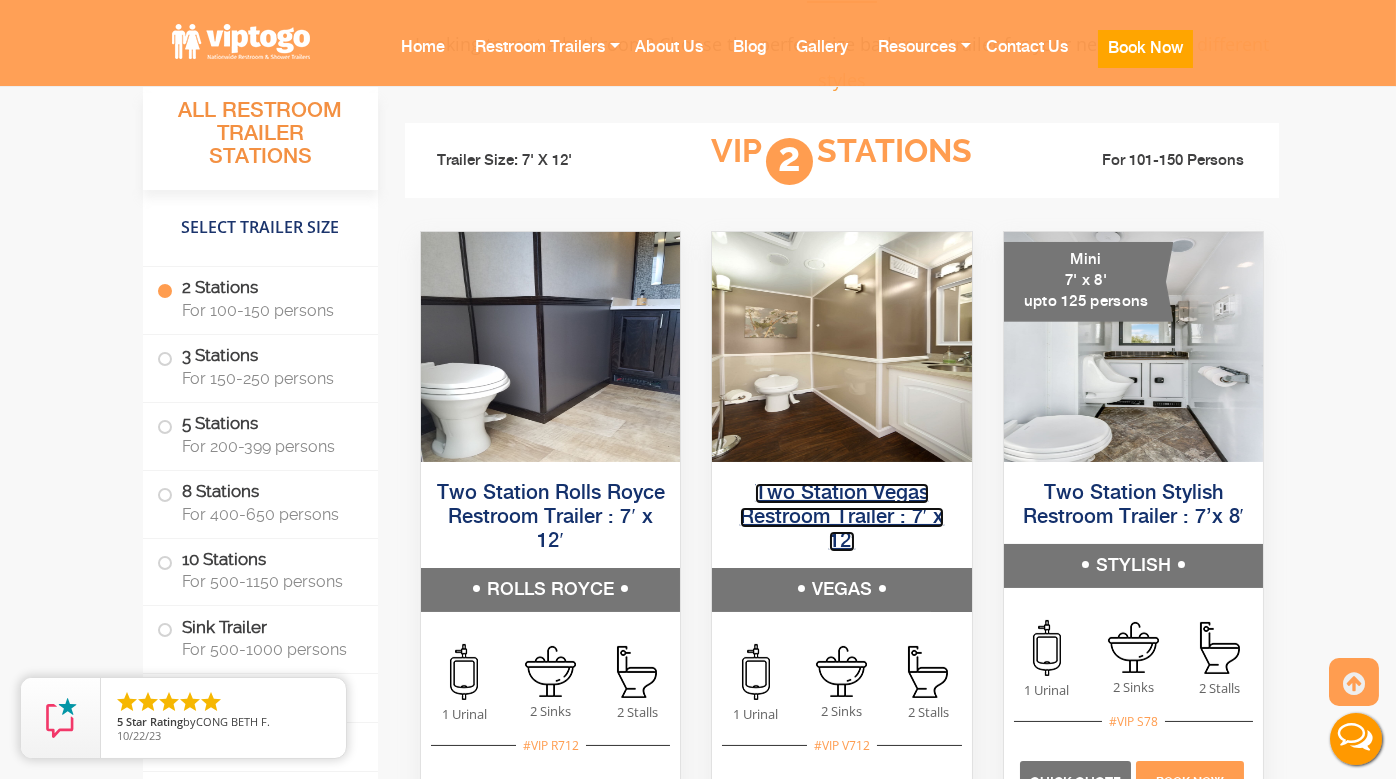 click on "Two Station Vegas Restroom Trailer : 7′ x 12′" at bounding box center [842, 517] 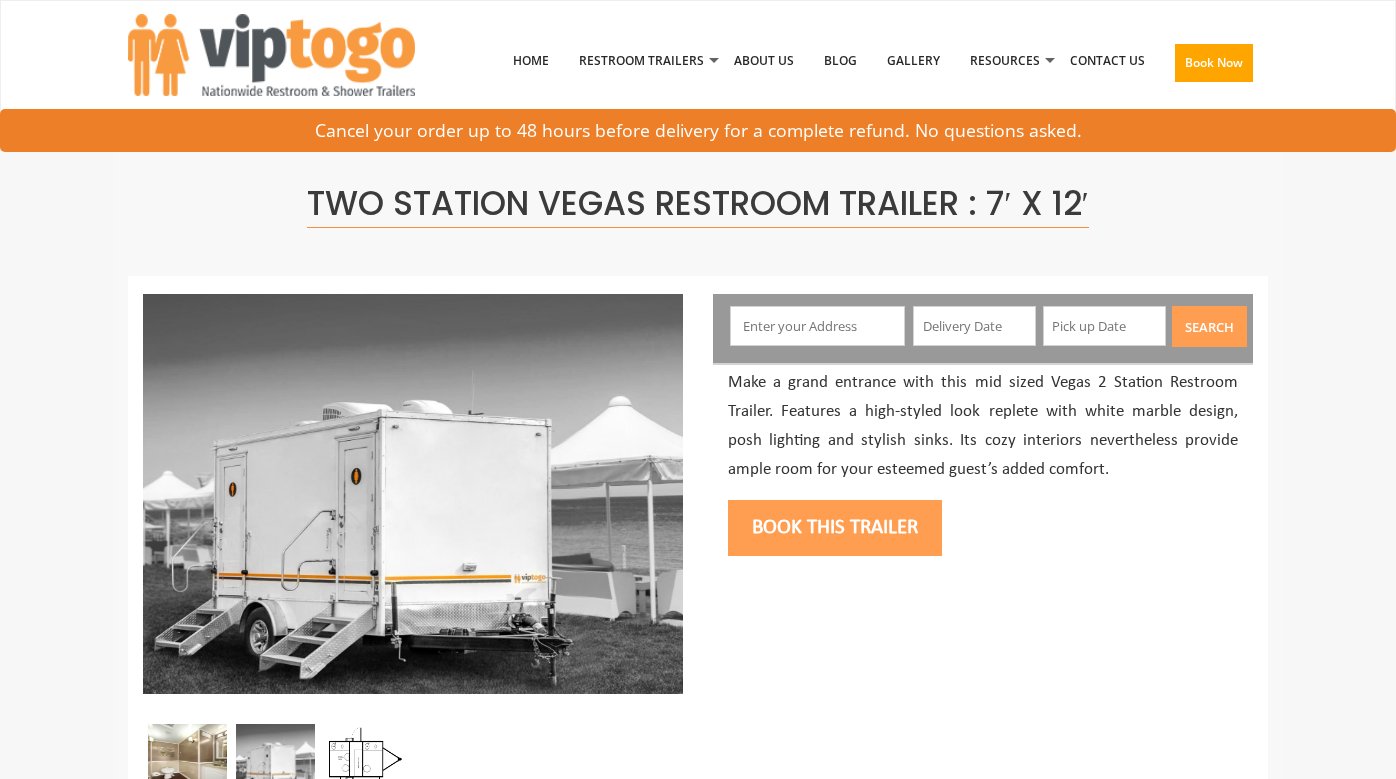 scroll, scrollTop: 0, scrollLeft: 0, axis: both 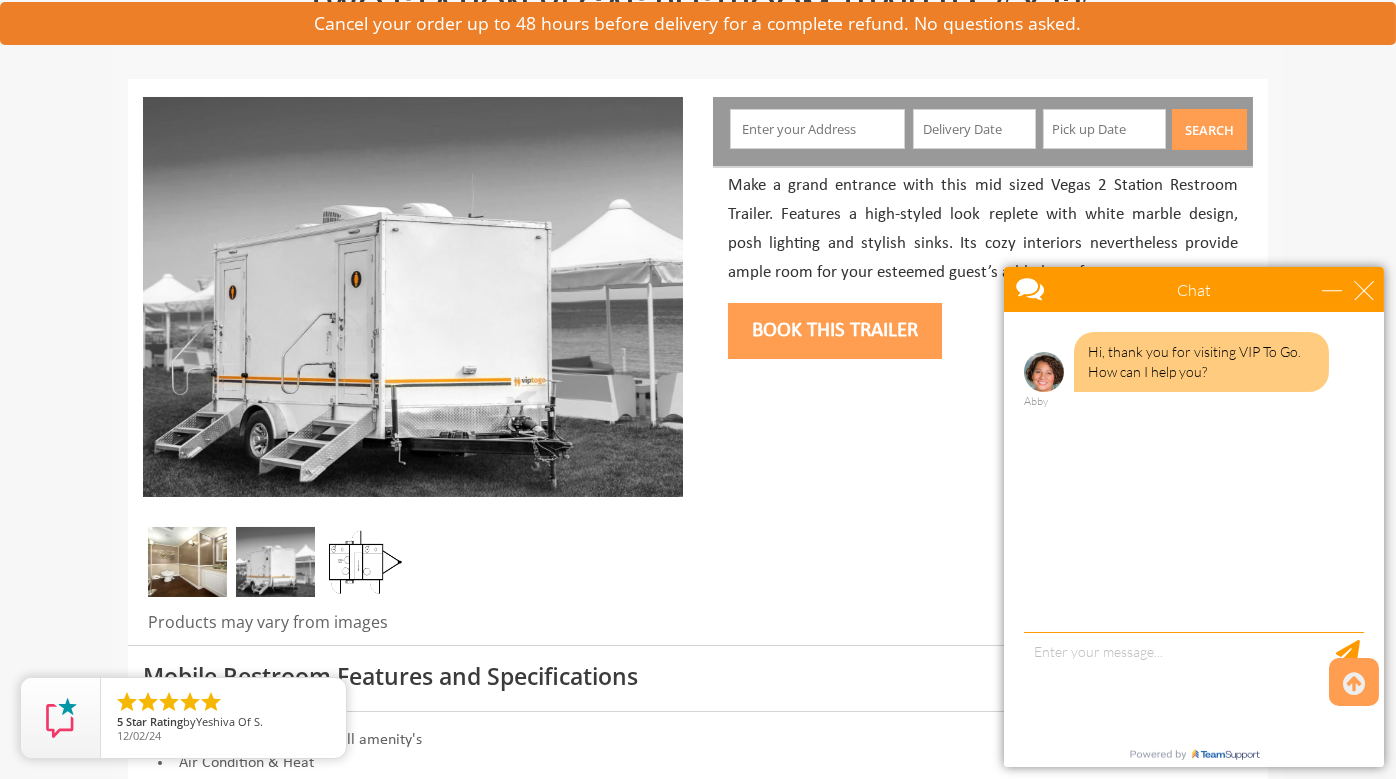 click on "Chat" at bounding box center (1193, 288) 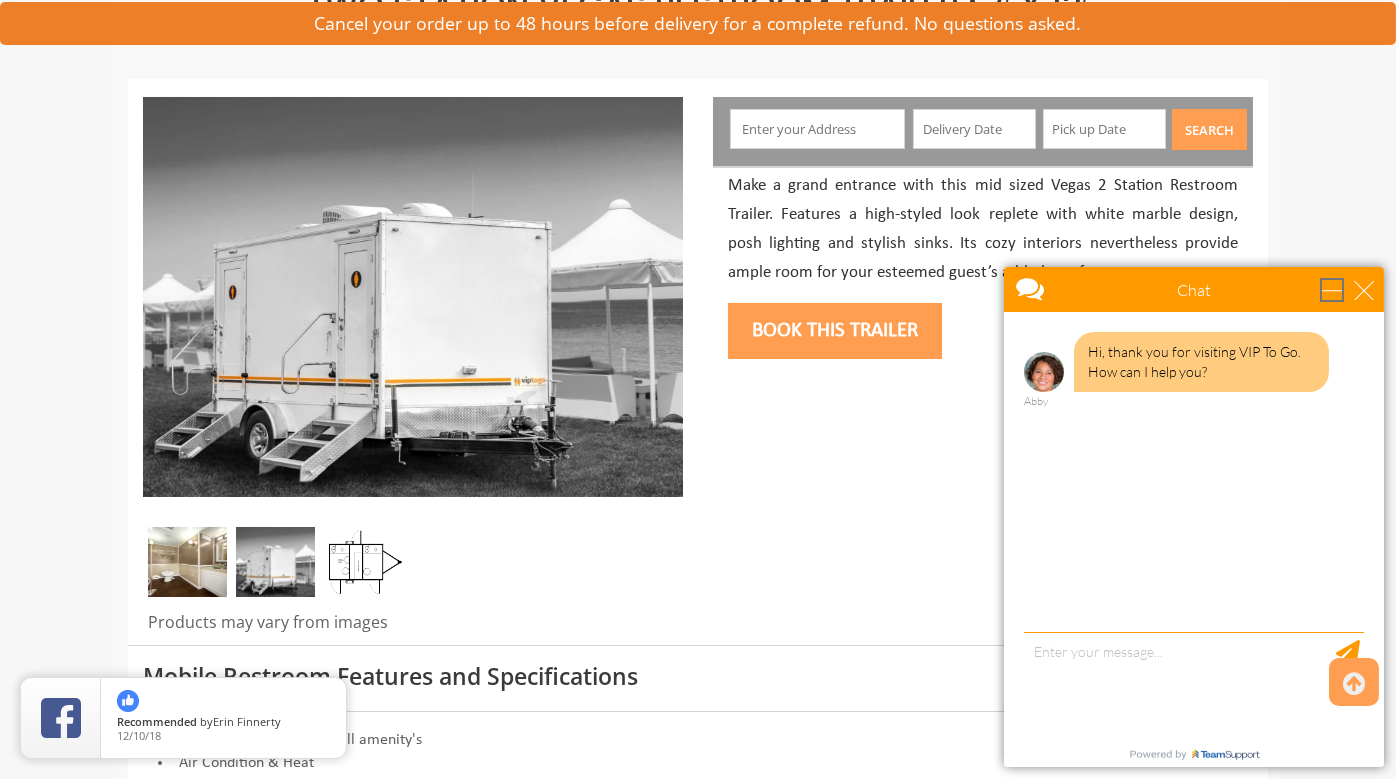 click at bounding box center (1331, 289) 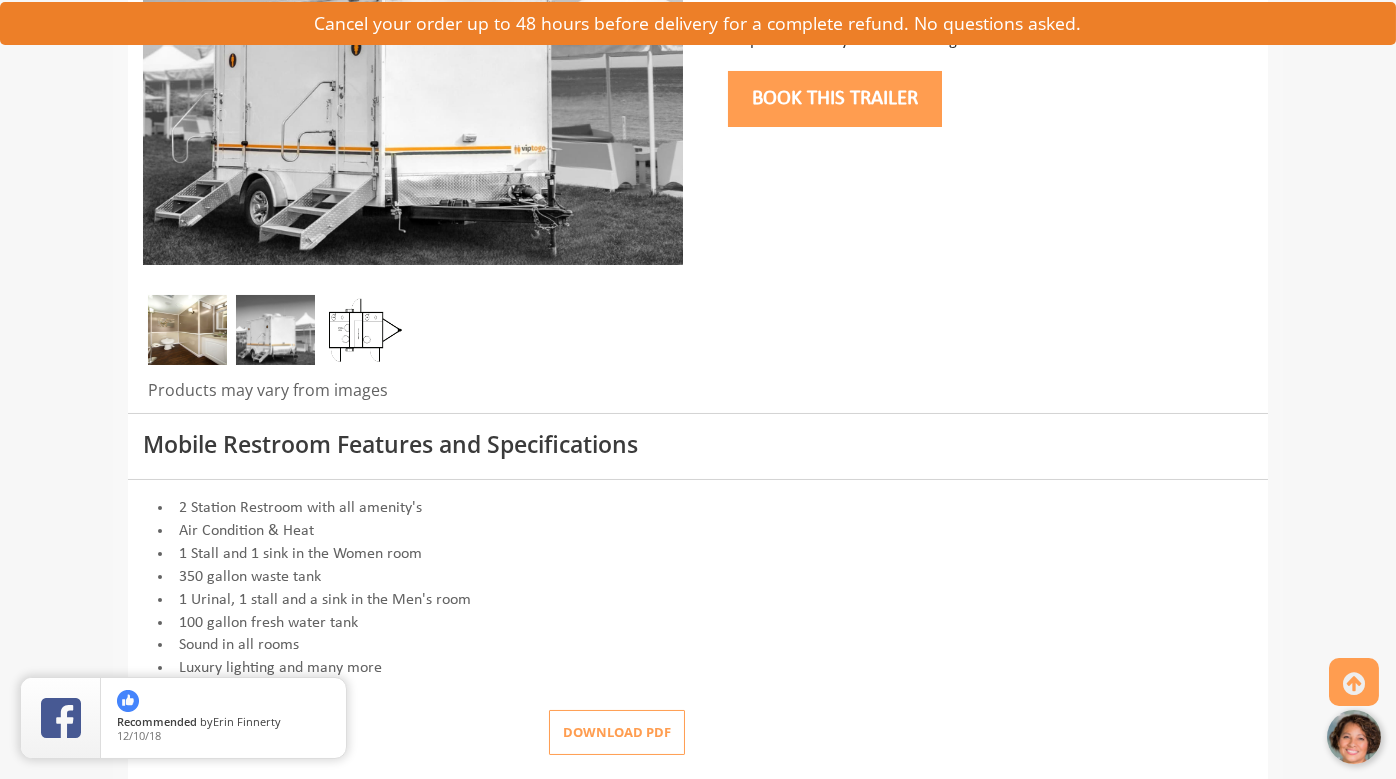 scroll, scrollTop: 448, scrollLeft: 0, axis: vertical 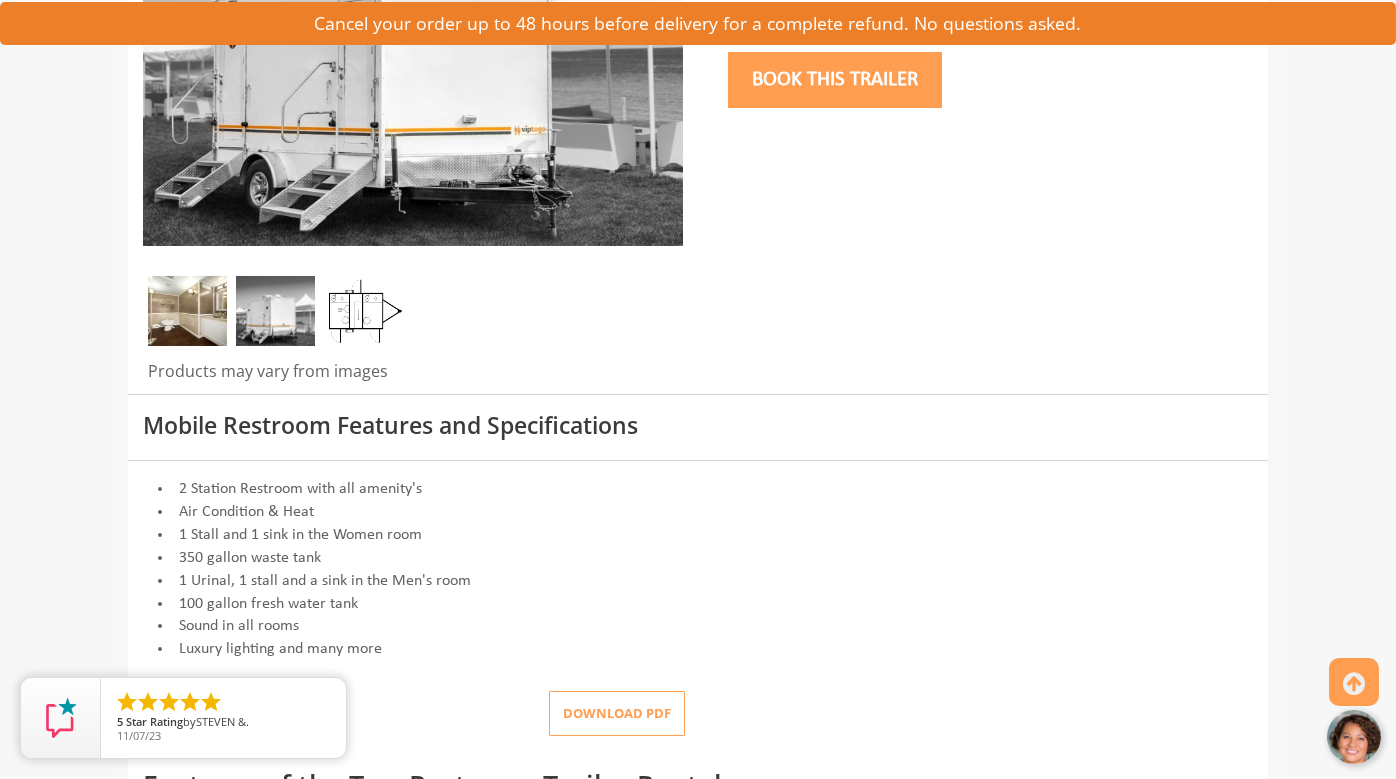 click at bounding box center [362, 311] 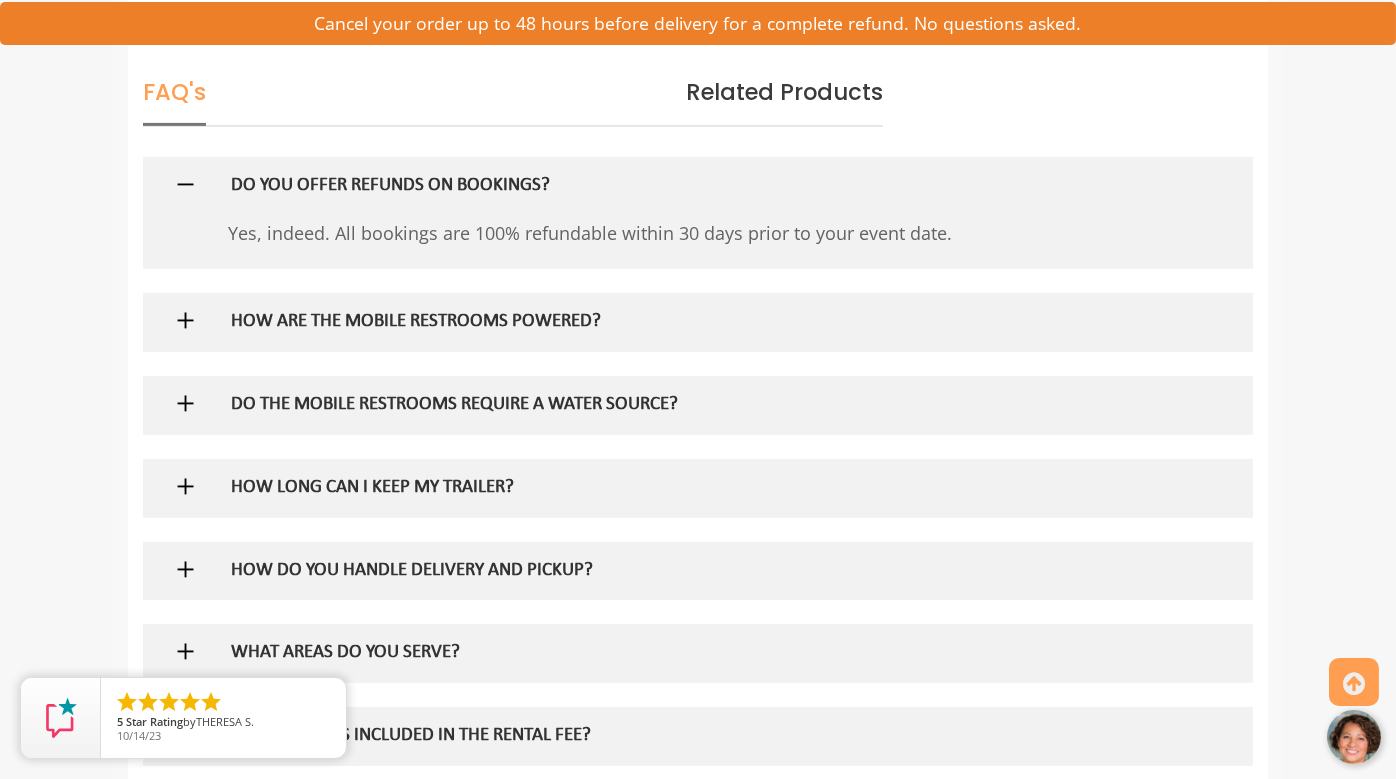 scroll, scrollTop: 2744, scrollLeft: 0, axis: vertical 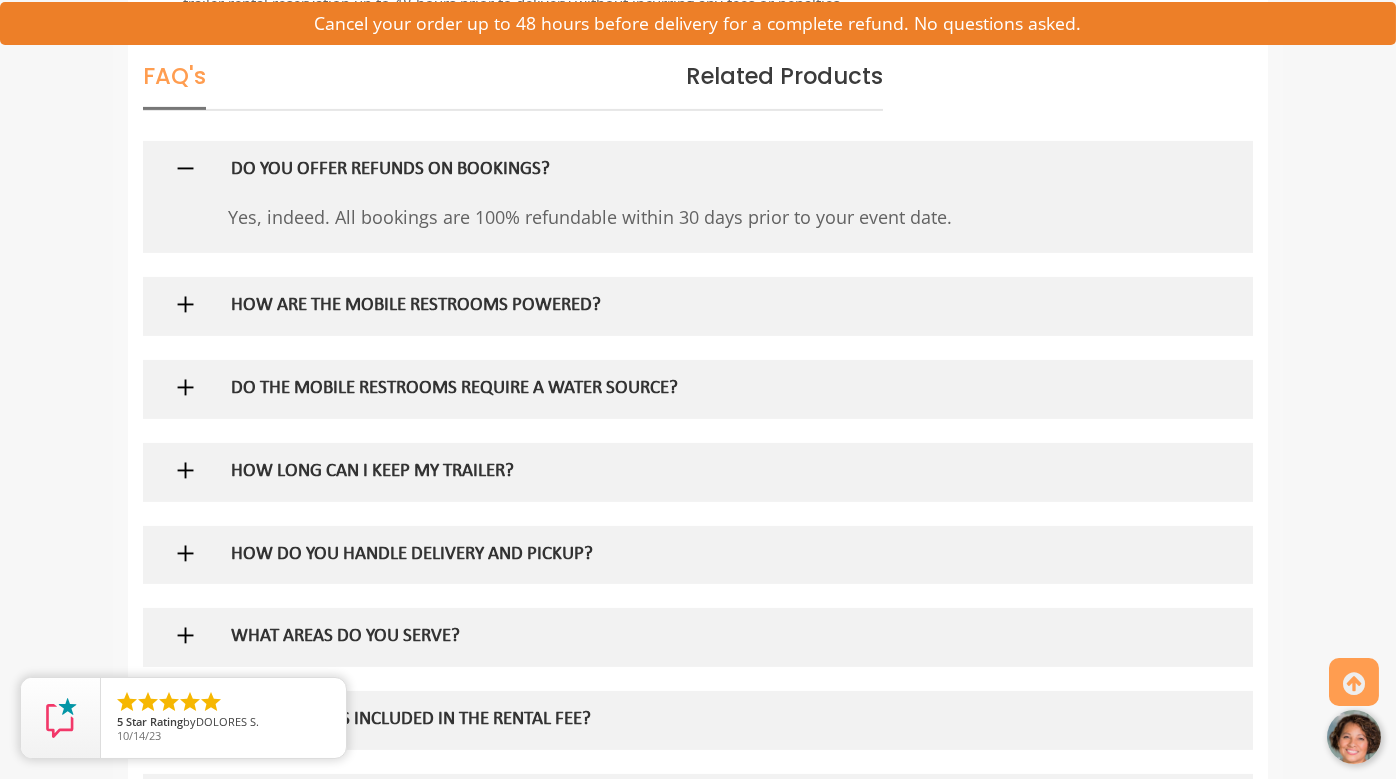 click at bounding box center (185, 304) 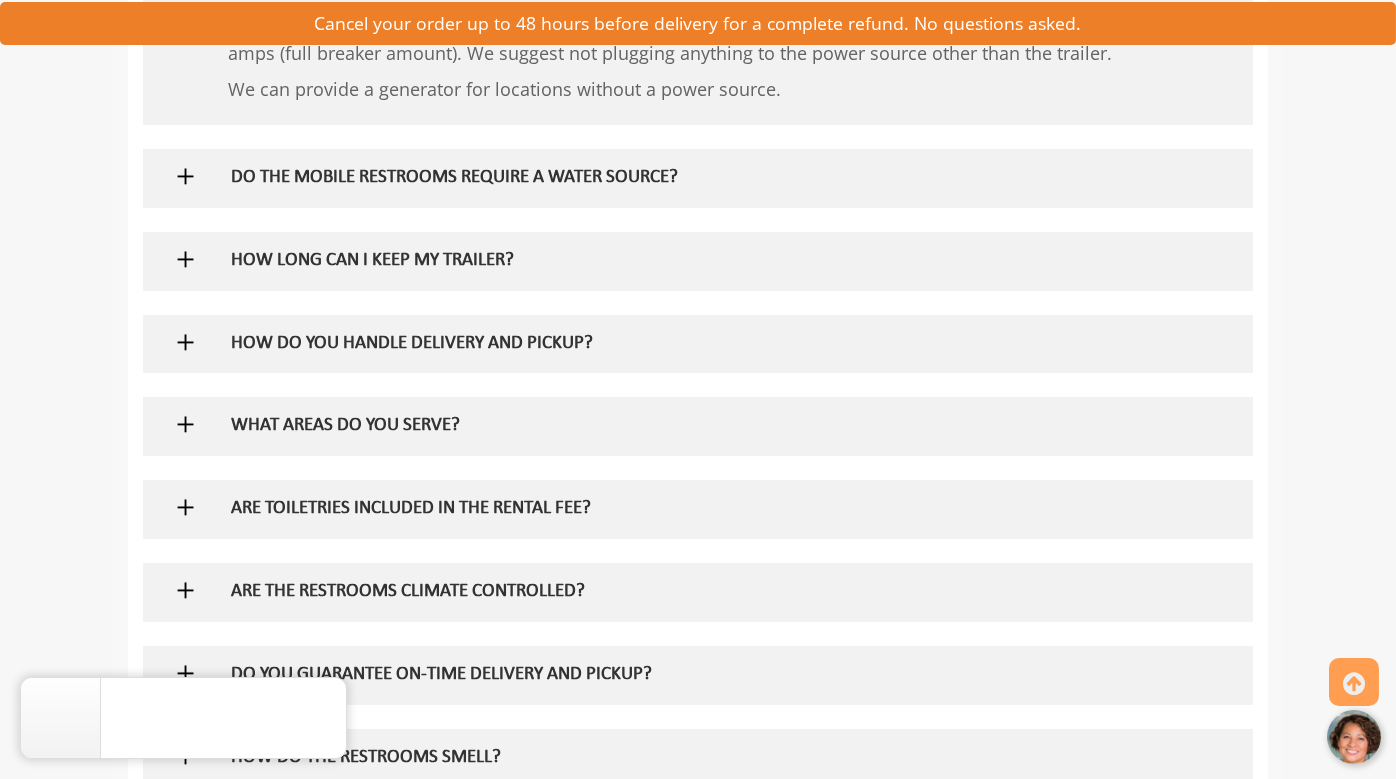 scroll, scrollTop: 3120, scrollLeft: 0, axis: vertical 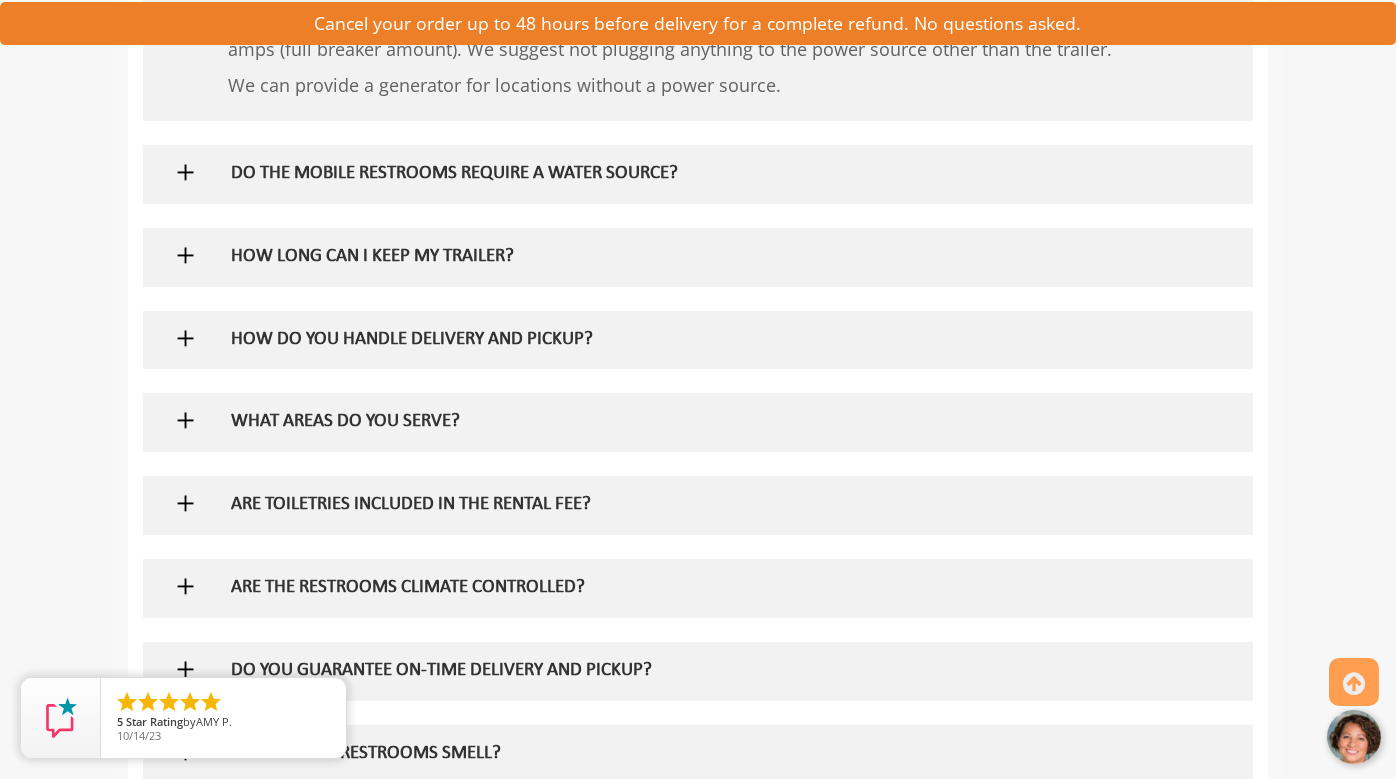 click at bounding box center [185, 172] 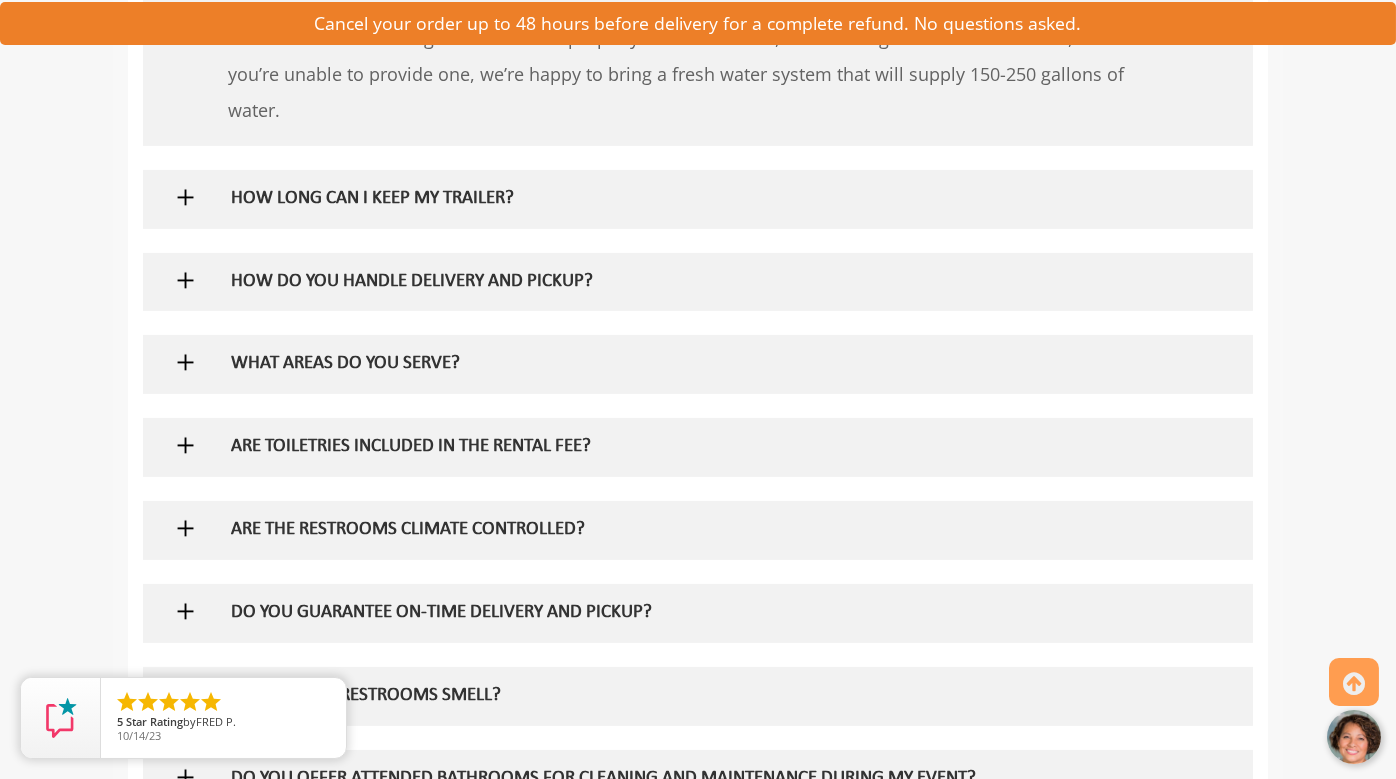 scroll, scrollTop: 3305, scrollLeft: 0, axis: vertical 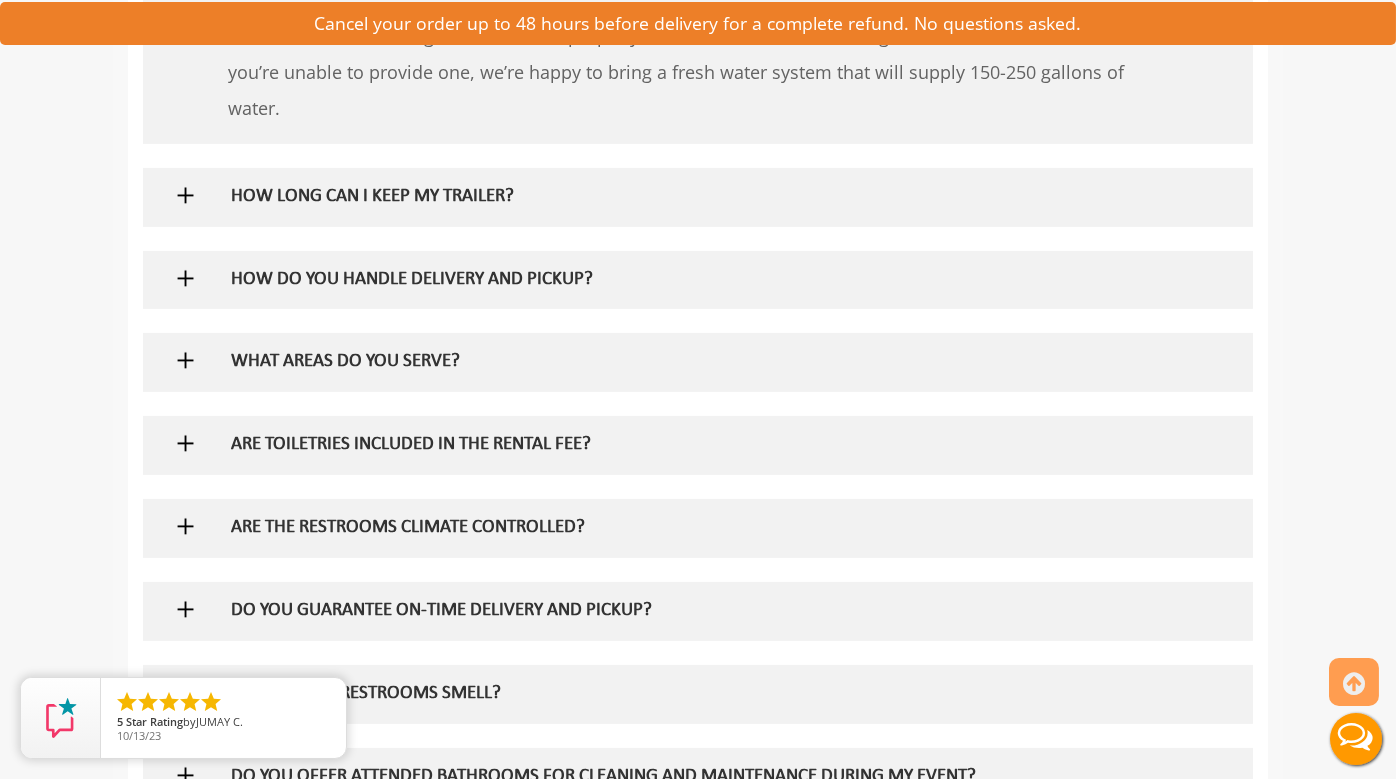 click at bounding box center (185, 195) 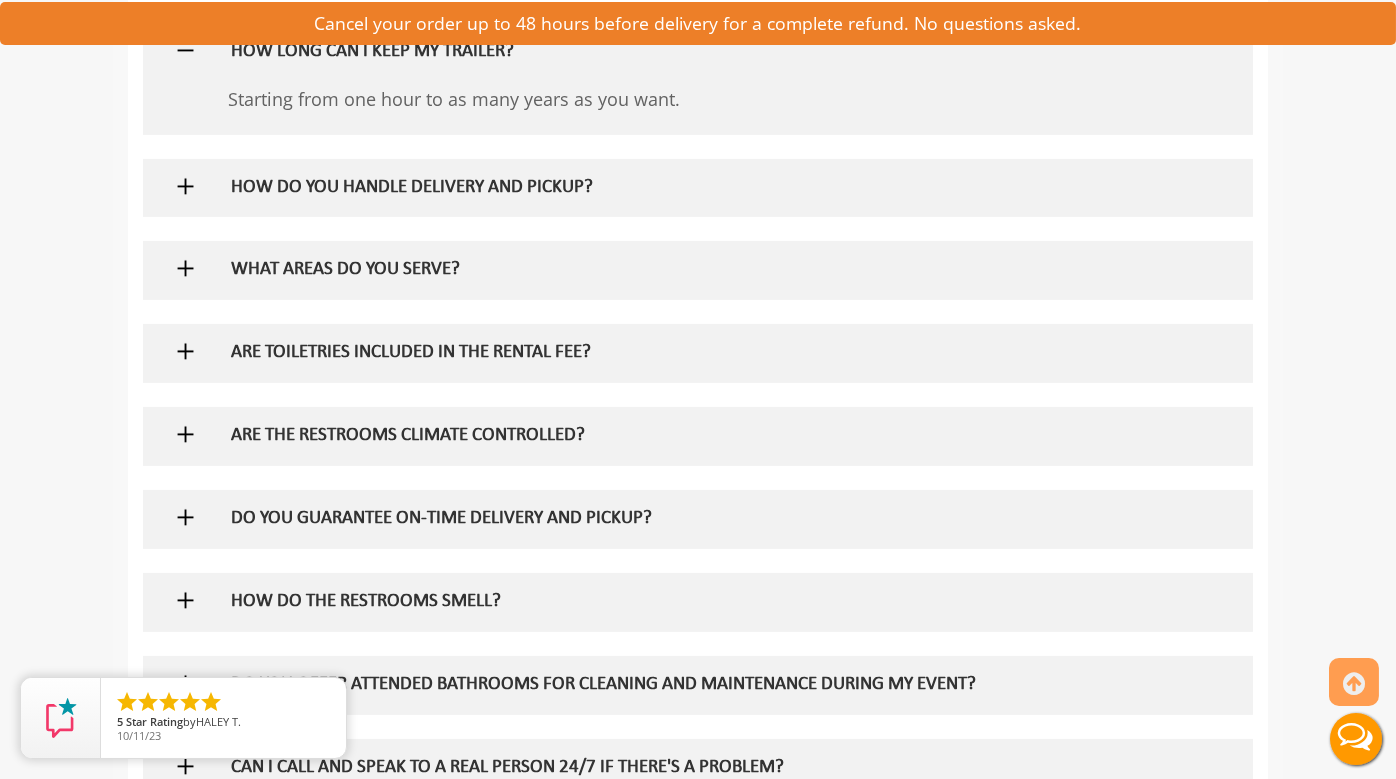 scroll, scrollTop: 3451, scrollLeft: 0, axis: vertical 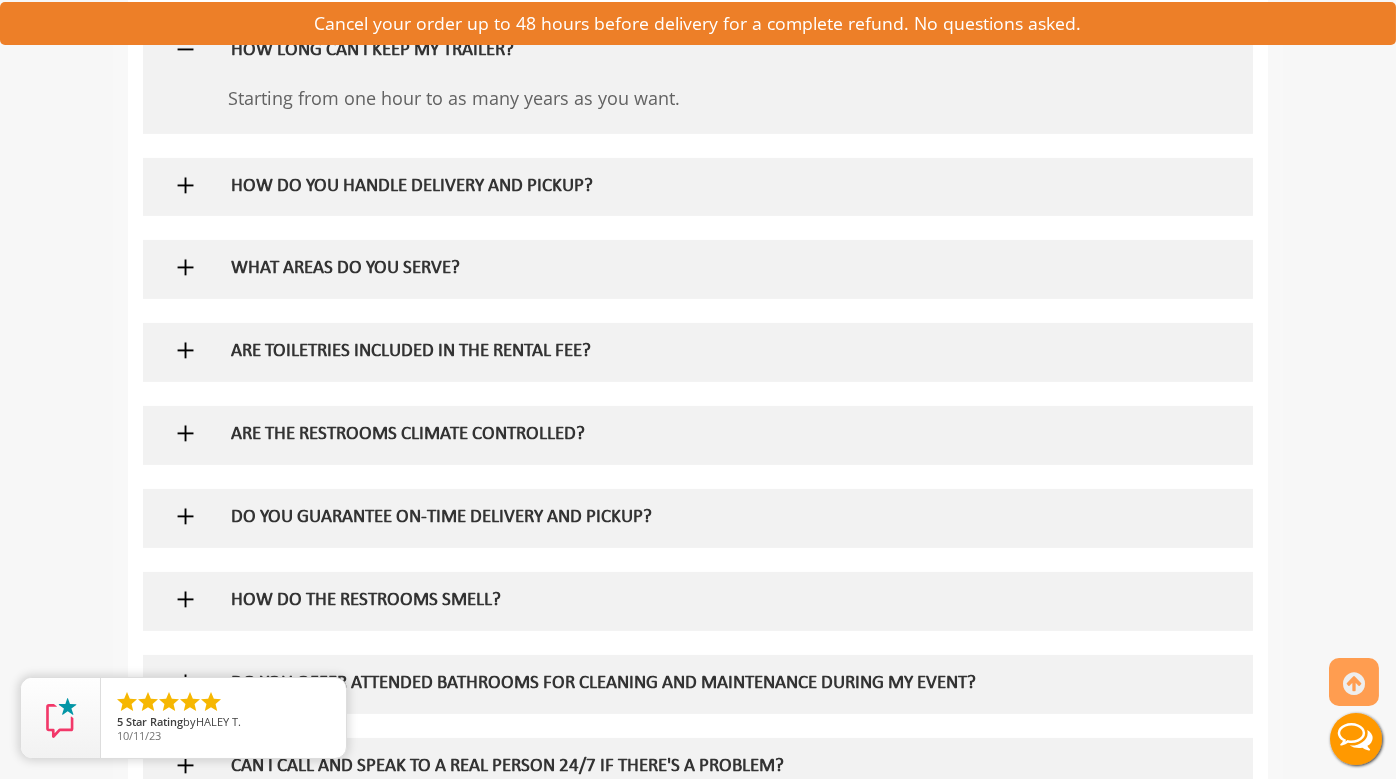click at bounding box center [185, 185] 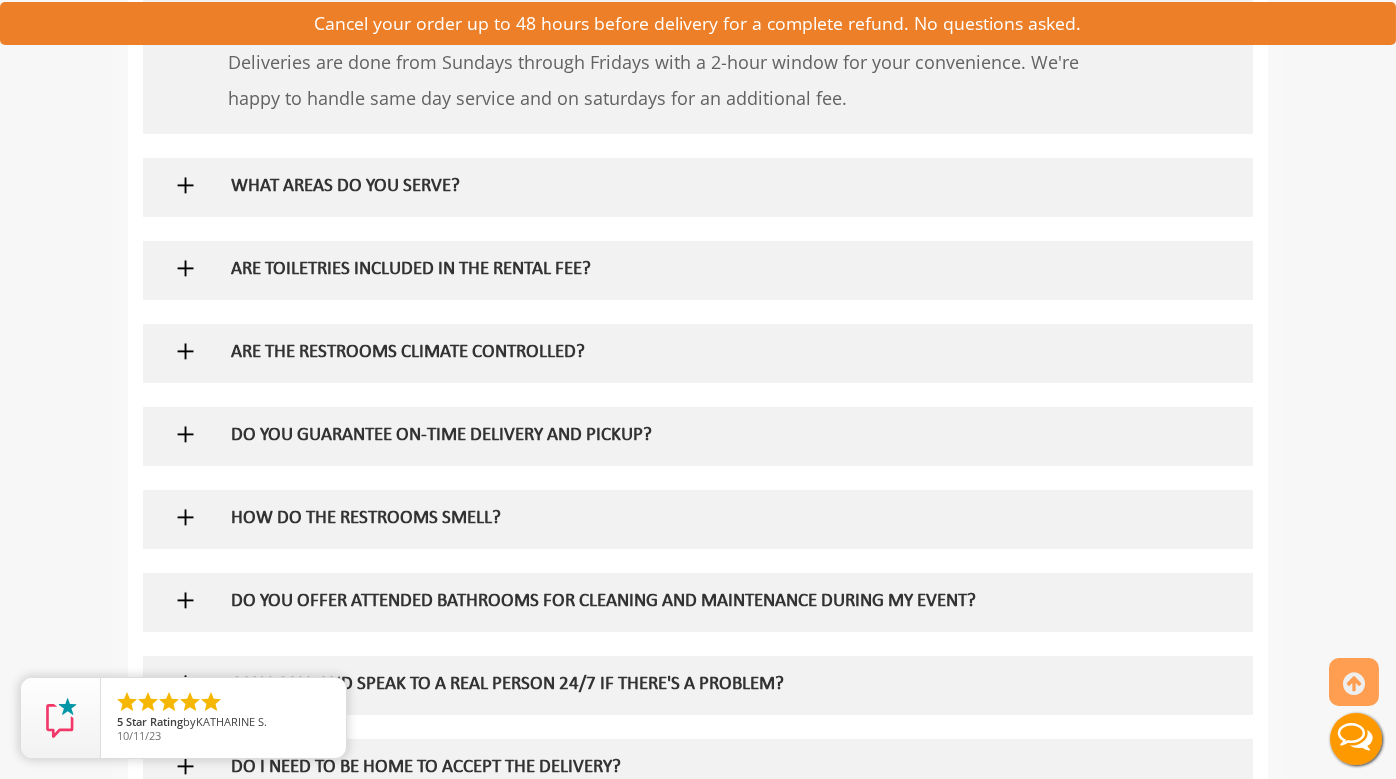 scroll, scrollTop: 3624, scrollLeft: 0, axis: vertical 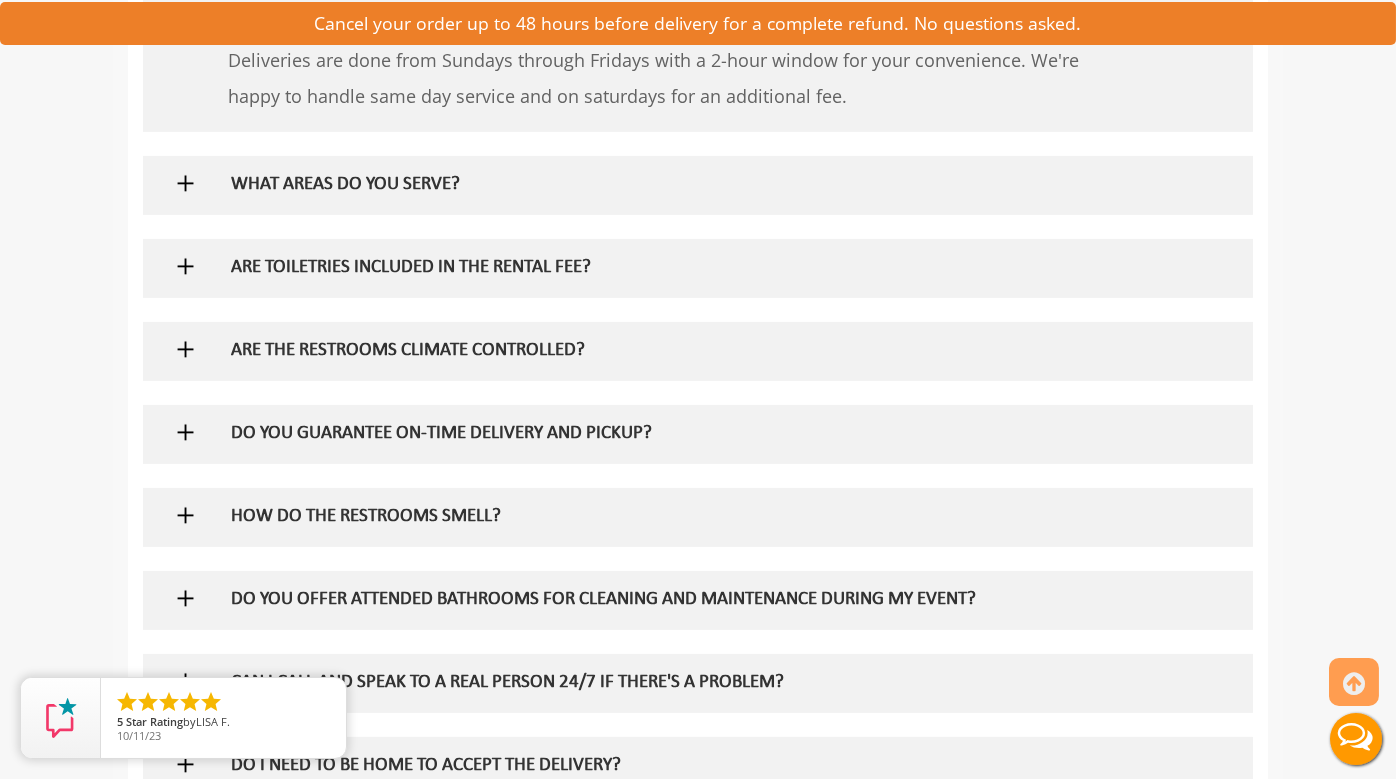 click at bounding box center (185, 183) 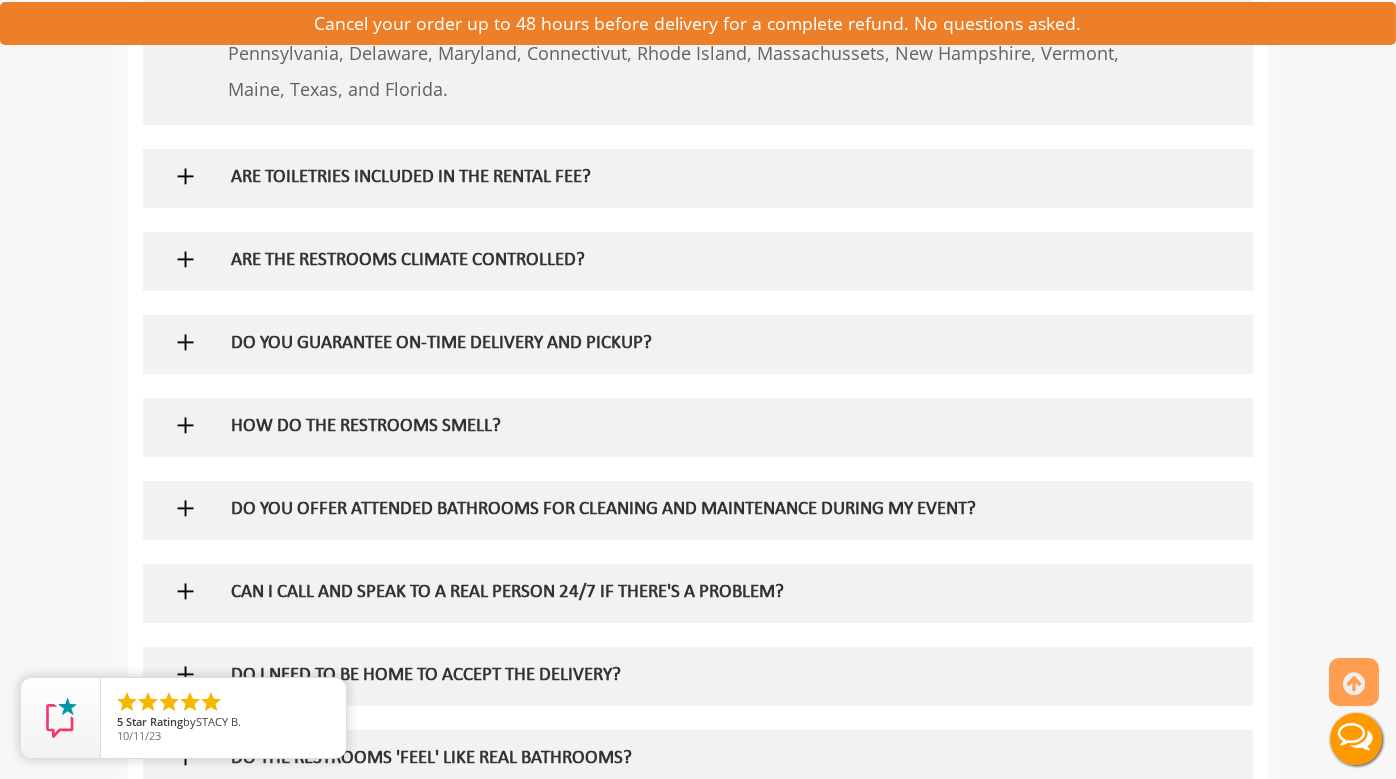 scroll, scrollTop: 3880, scrollLeft: 0, axis: vertical 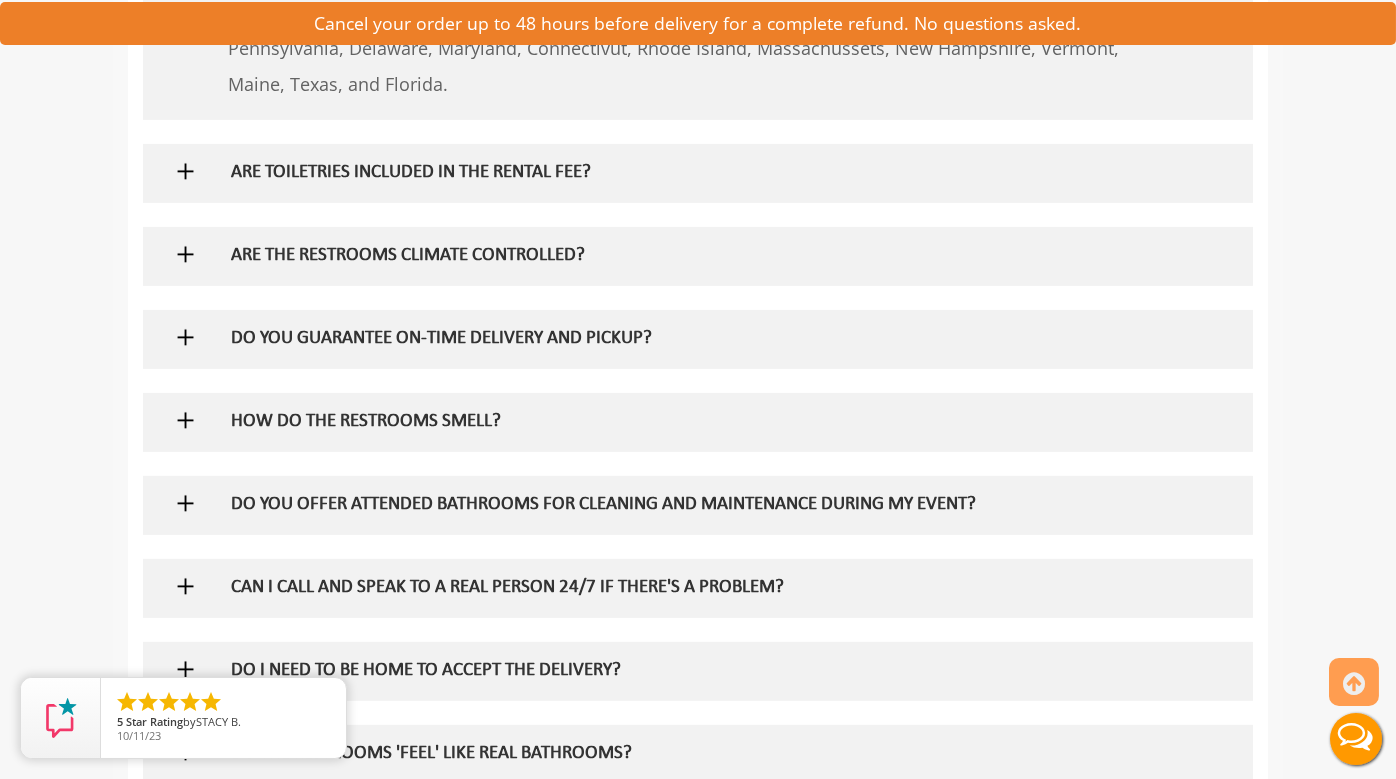 click at bounding box center [185, 171] 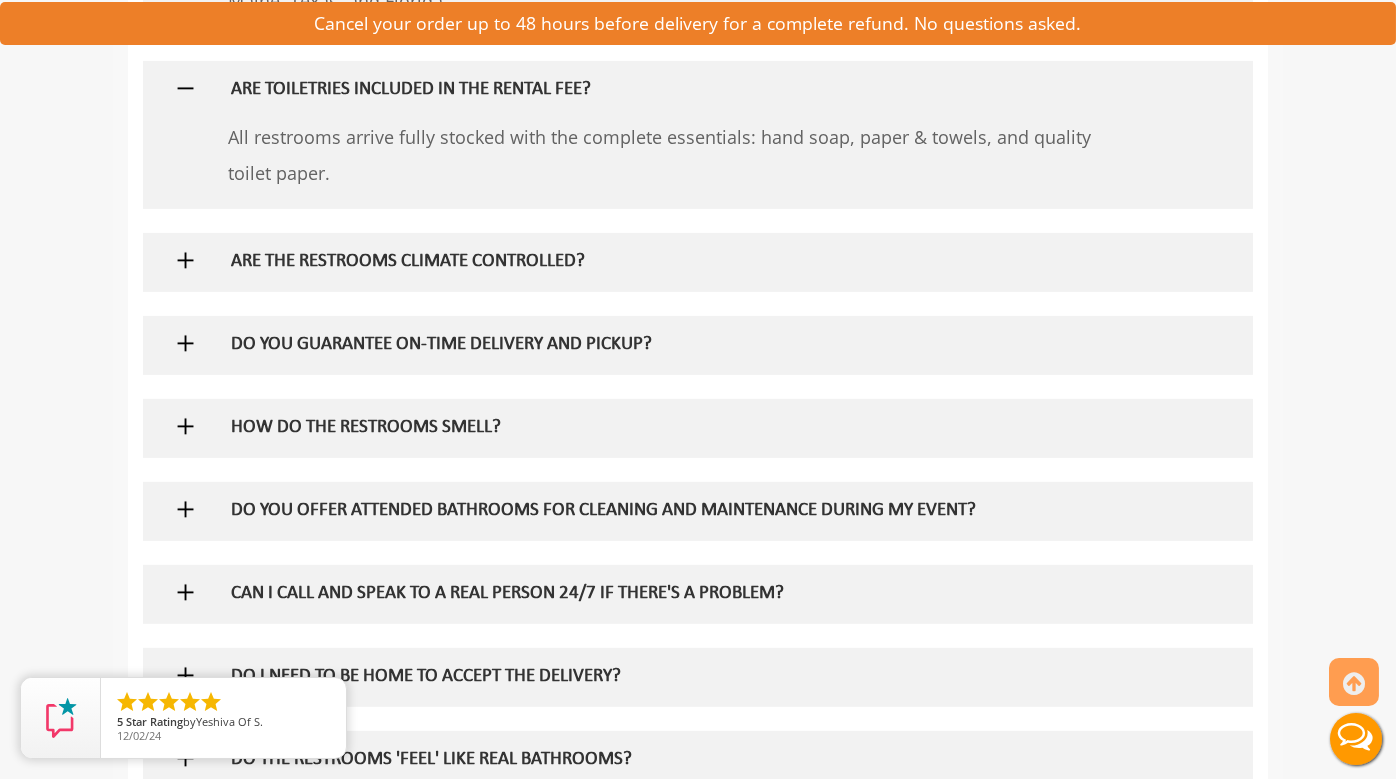 scroll, scrollTop: 3962, scrollLeft: 0, axis: vertical 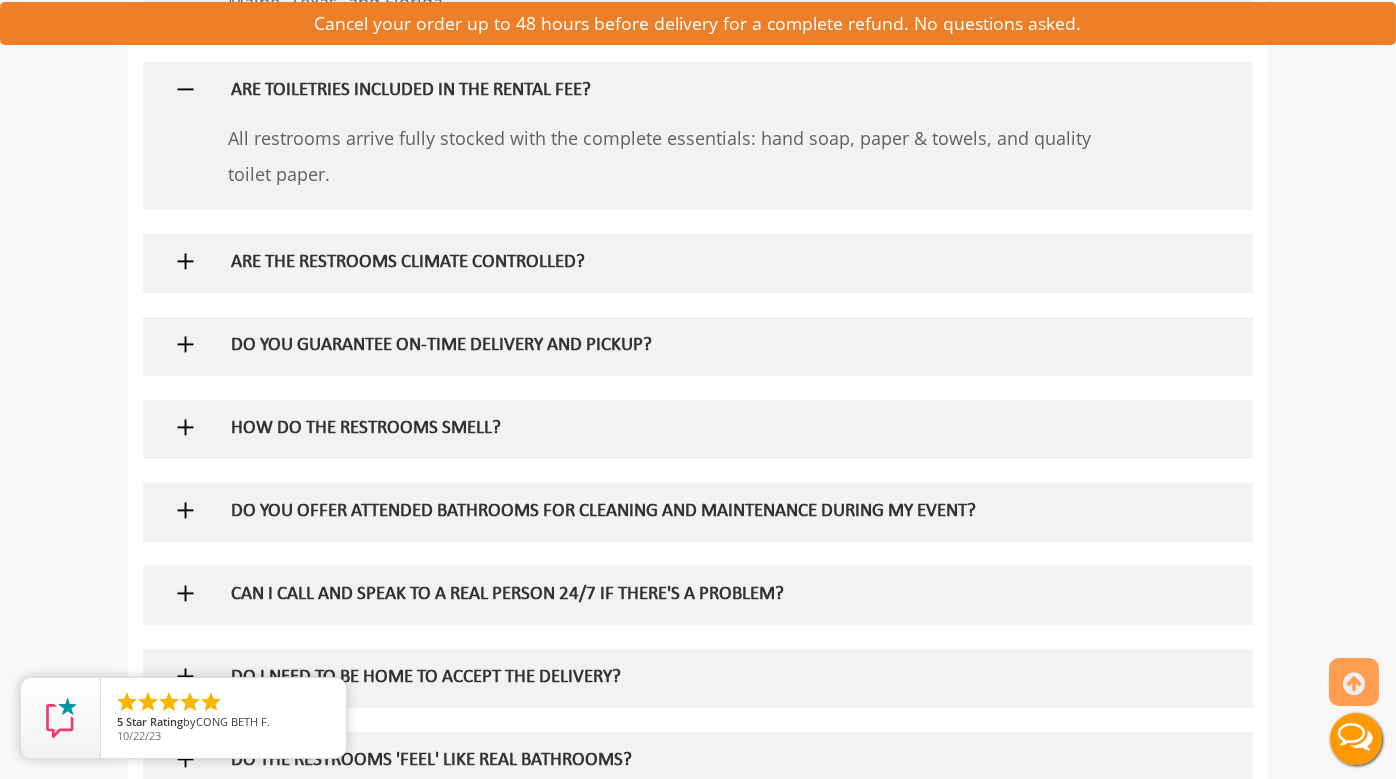 click at bounding box center (185, 261) 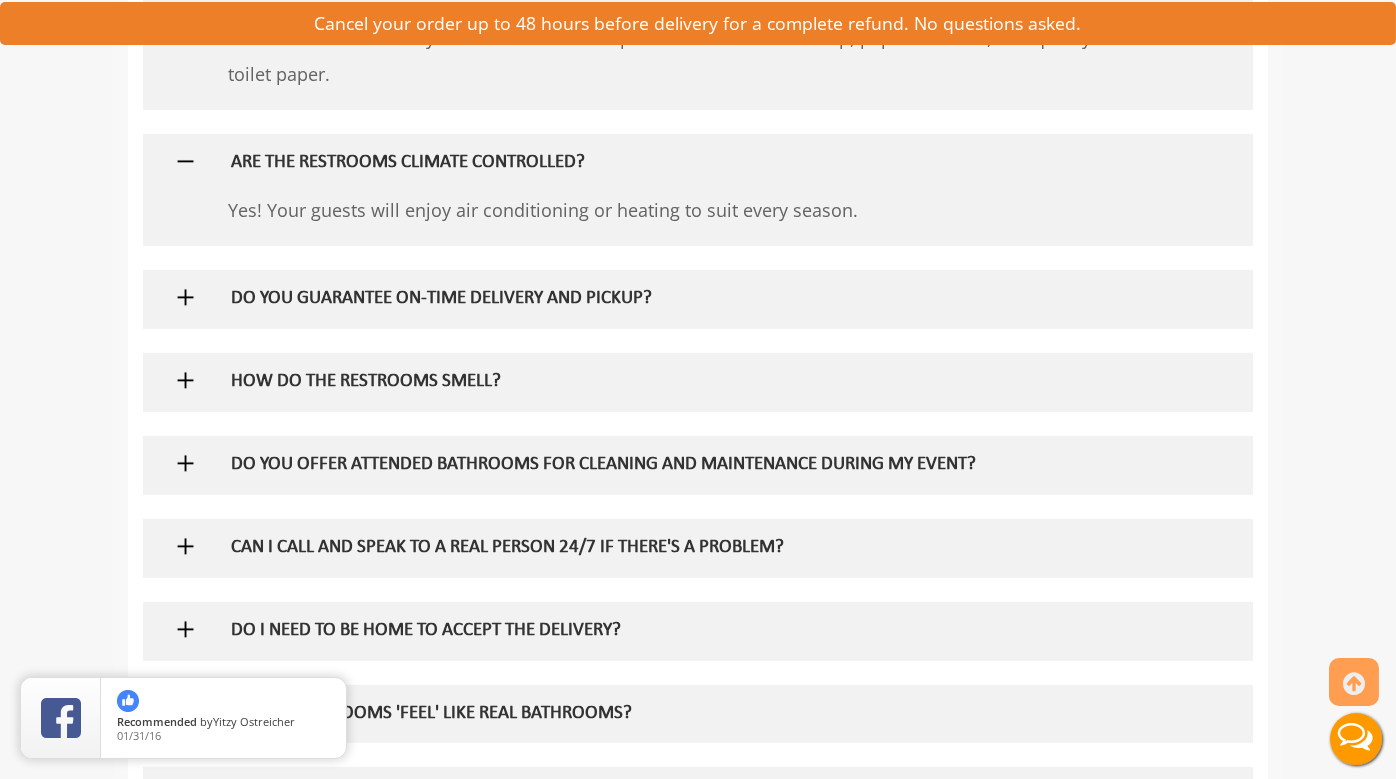 scroll, scrollTop: 4076, scrollLeft: 0, axis: vertical 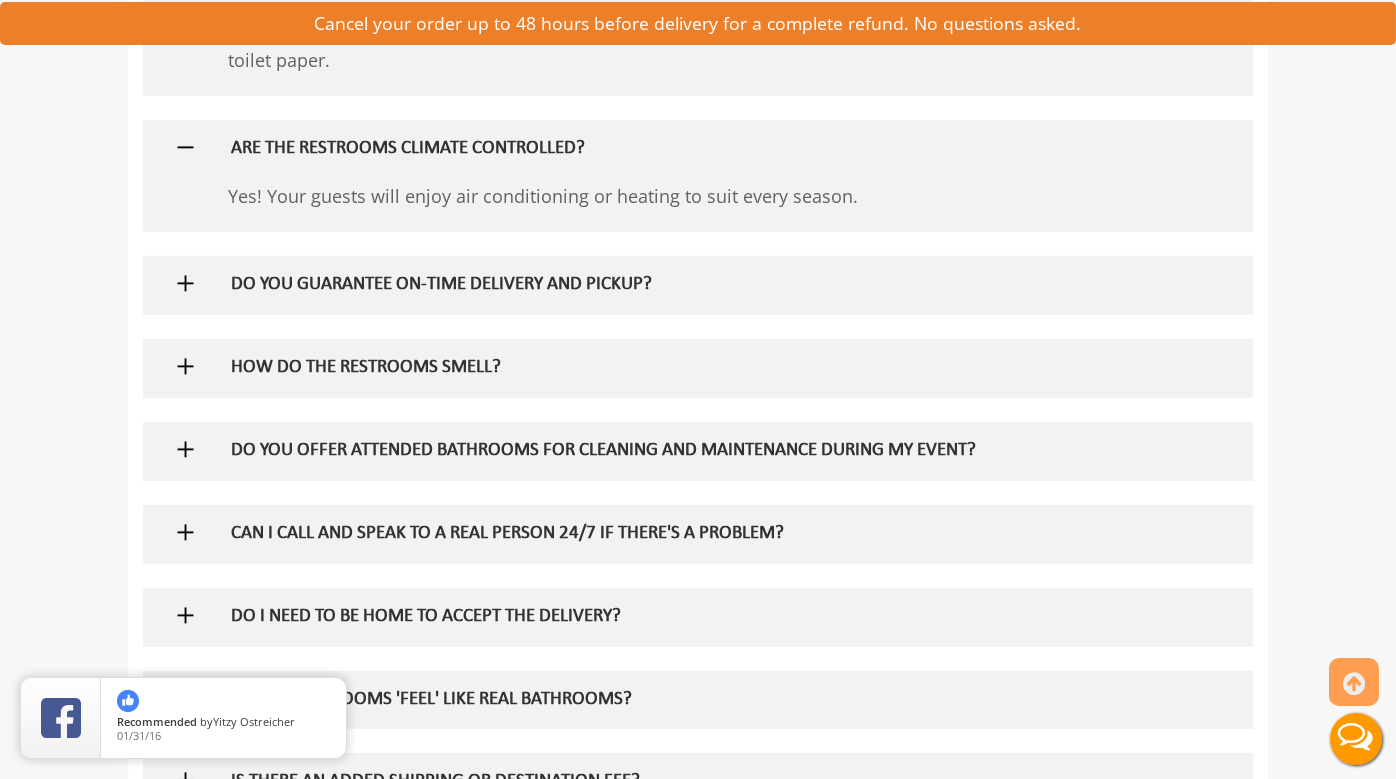 click at bounding box center [185, 283] 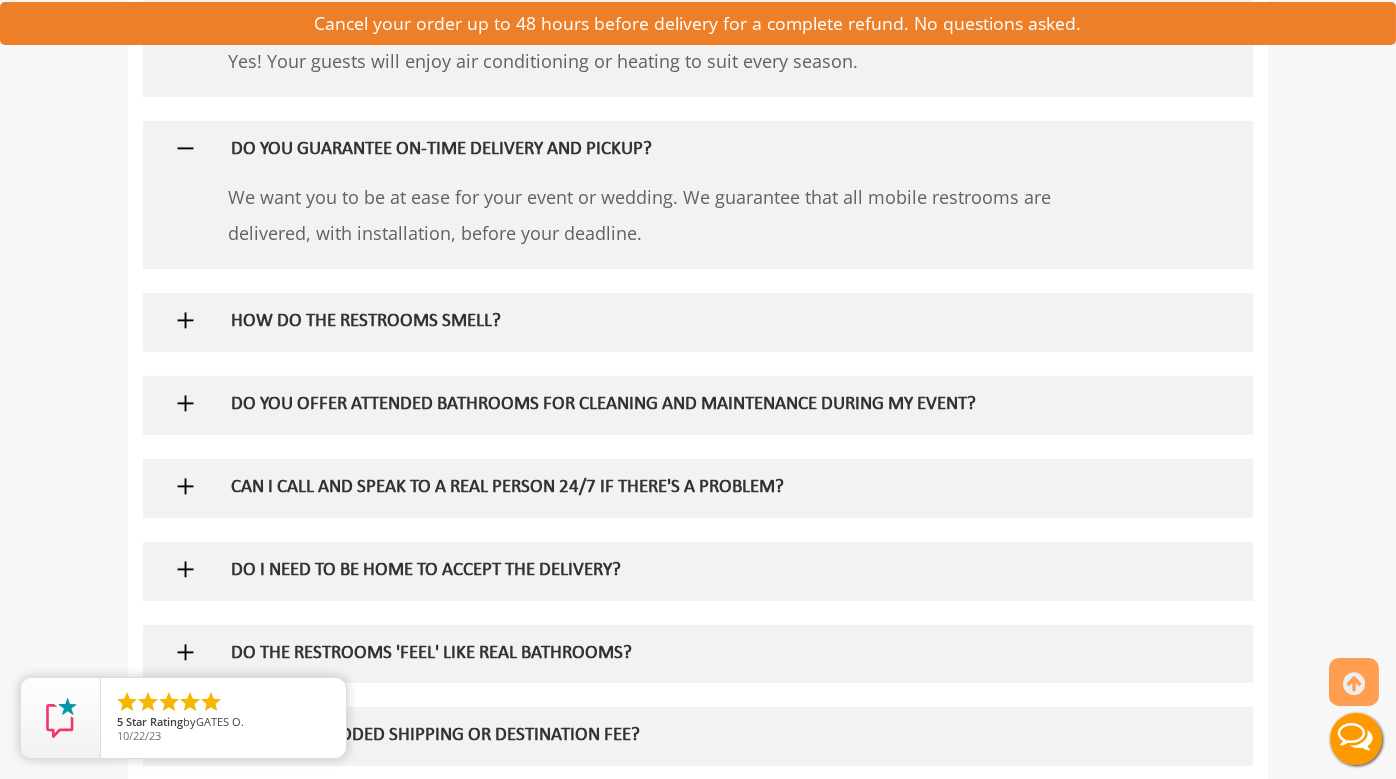scroll, scrollTop: 4214, scrollLeft: 0, axis: vertical 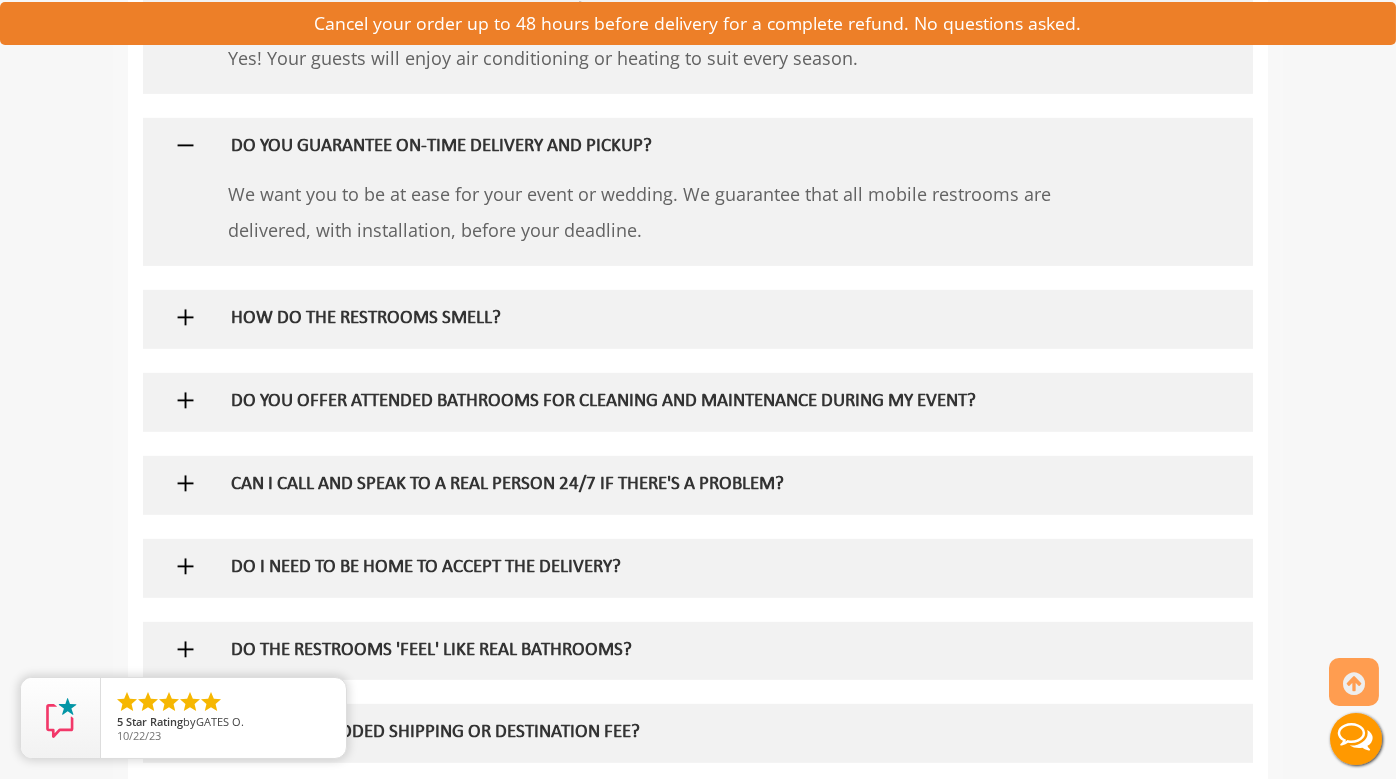 click at bounding box center (185, 317) 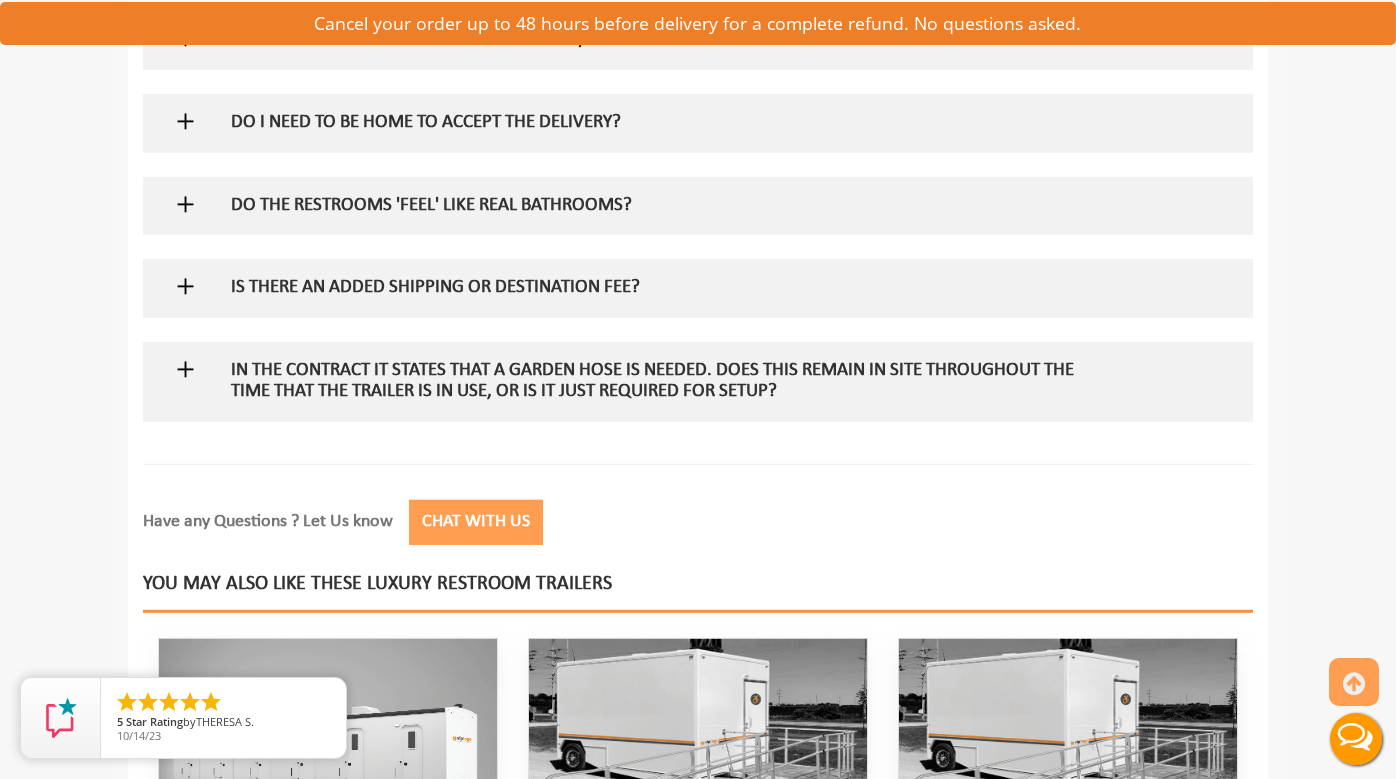 scroll, scrollTop: 4750, scrollLeft: 0, axis: vertical 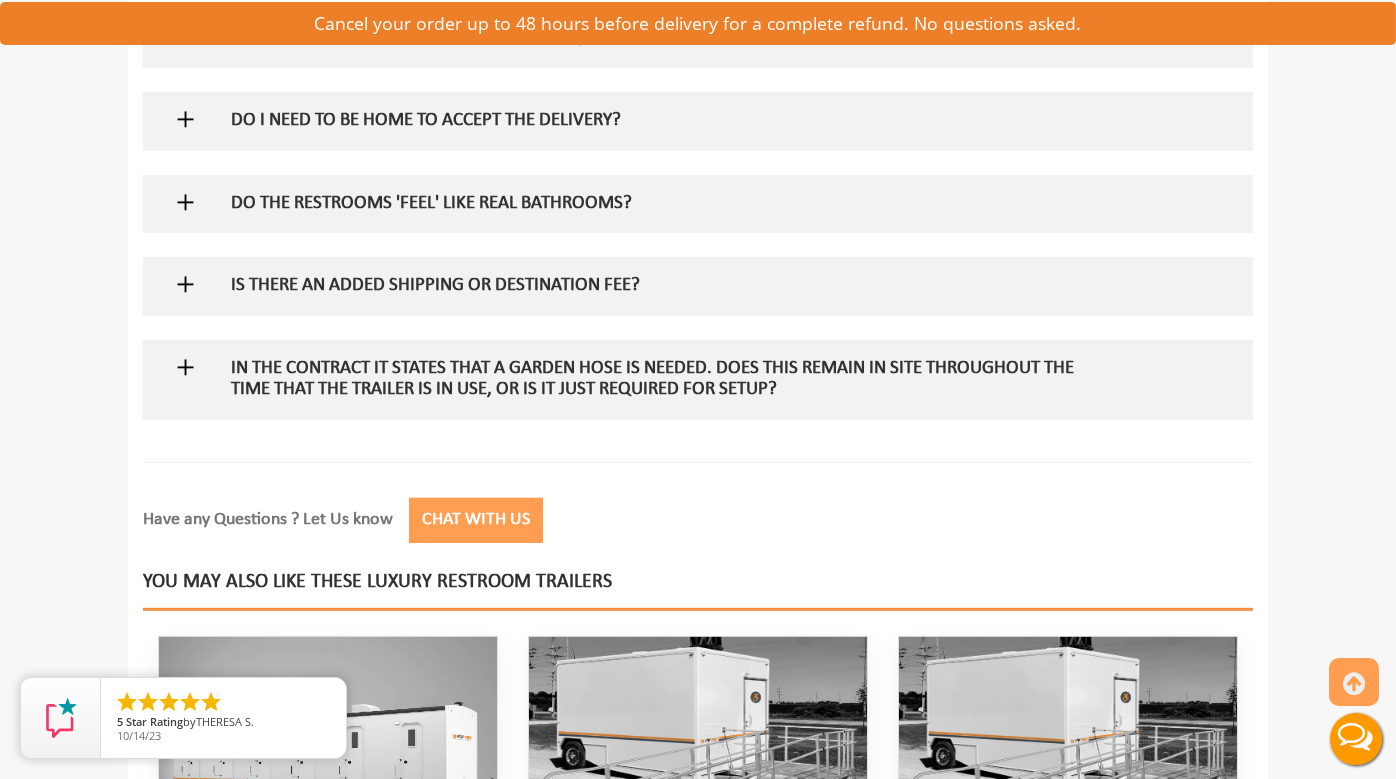 click at bounding box center (185, 202) 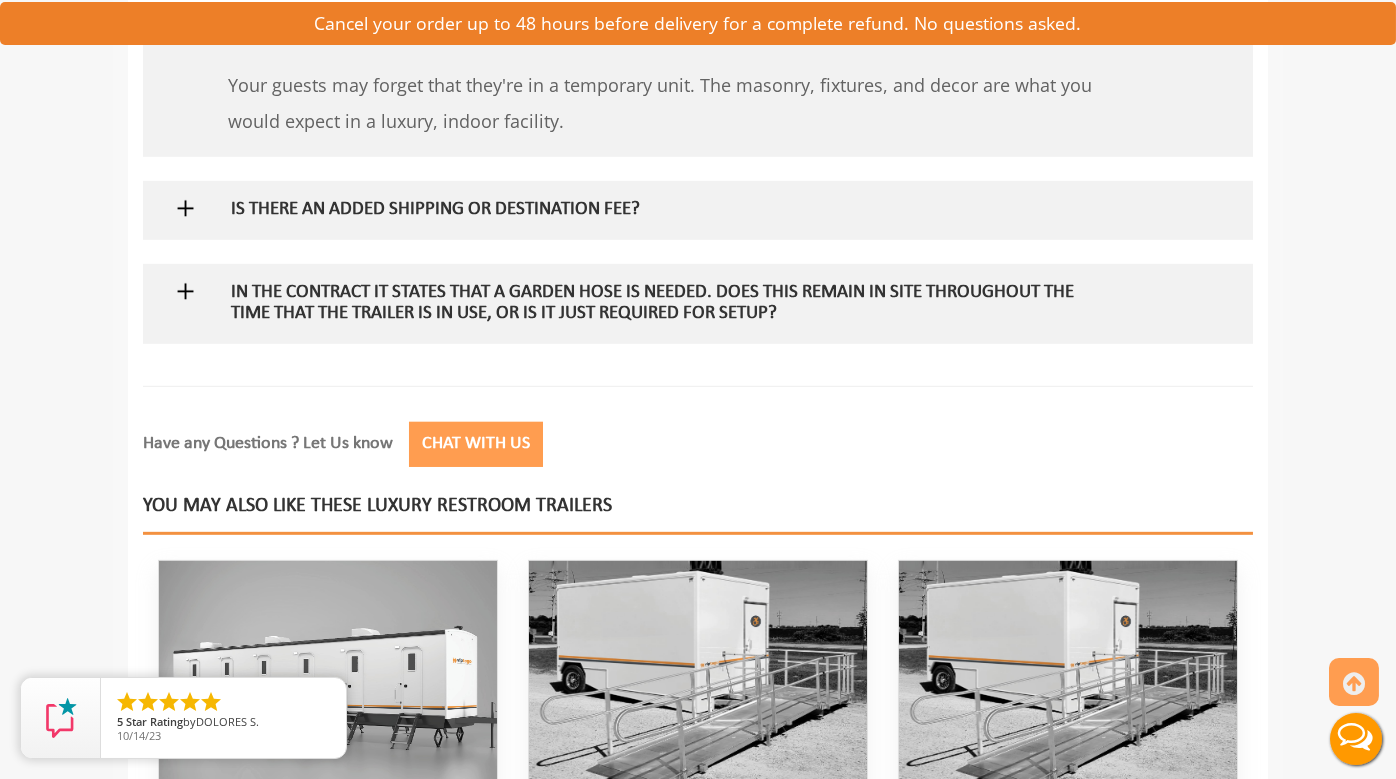 scroll, scrollTop: 4920, scrollLeft: 0, axis: vertical 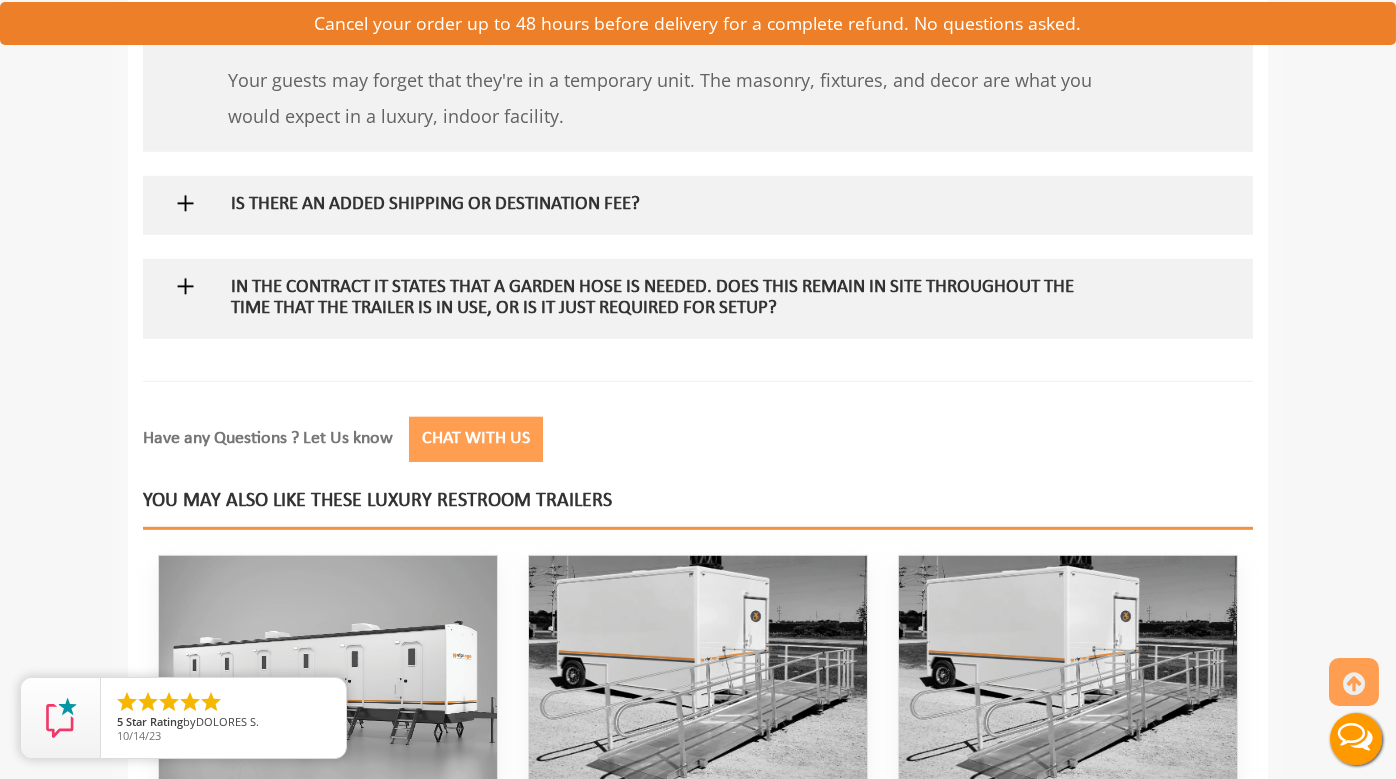 click at bounding box center (185, 203) 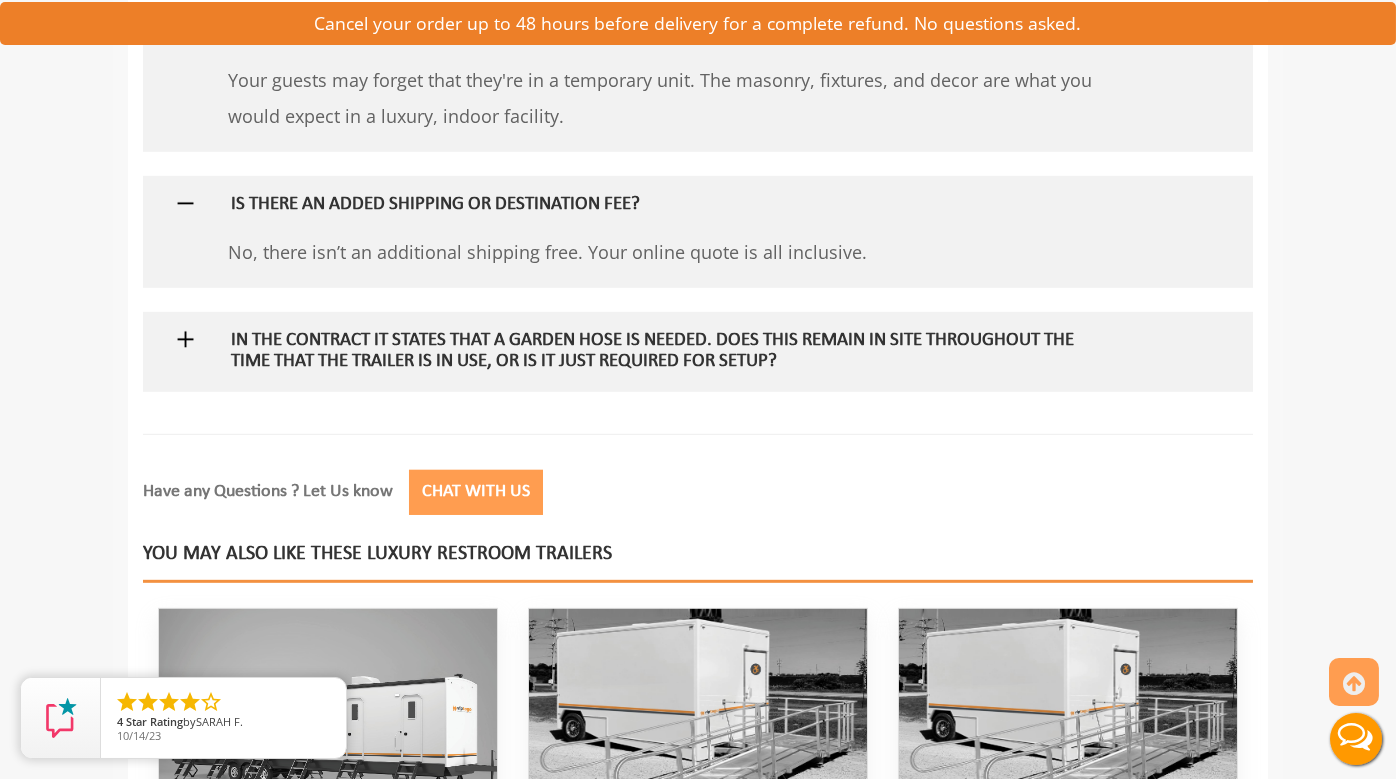 click at bounding box center (185, 339) 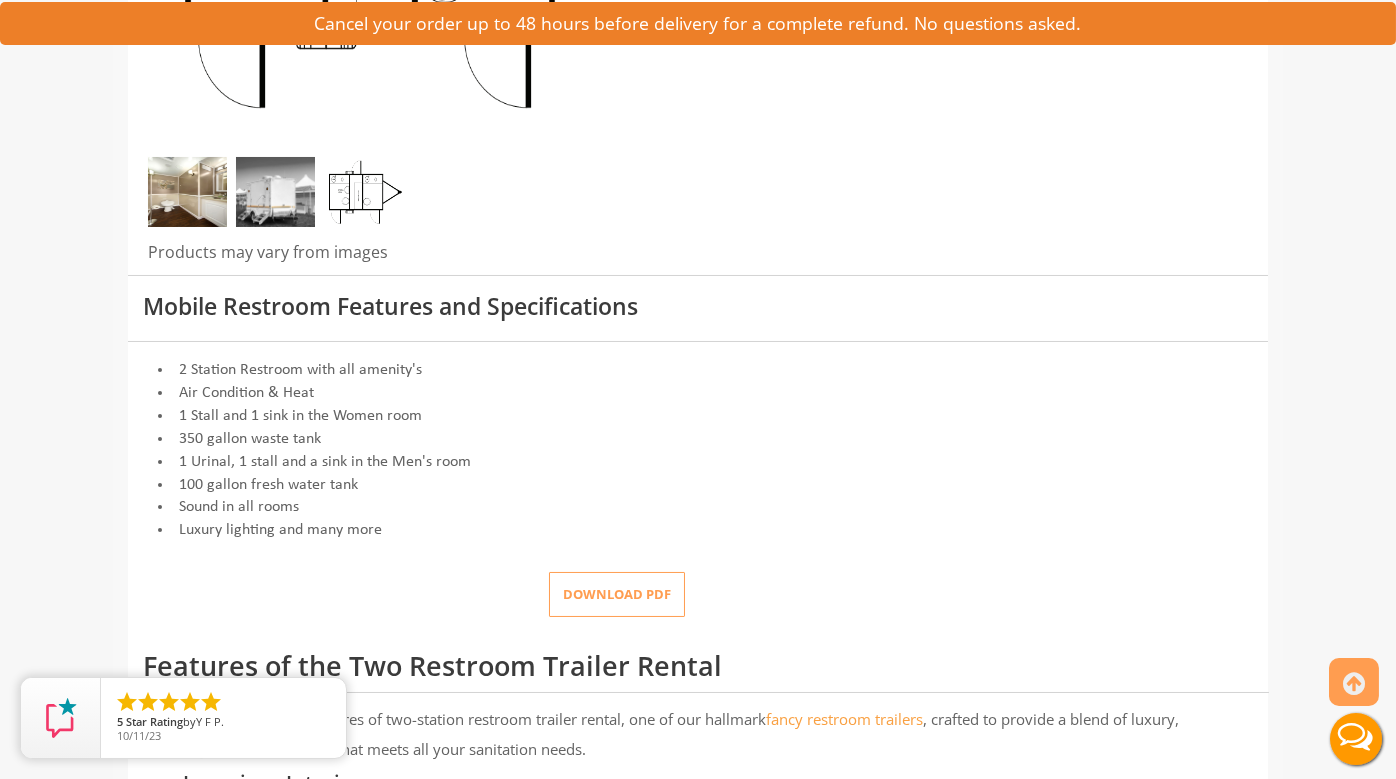 scroll, scrollTop: 562, scrollLeft: 0, axis: vertical 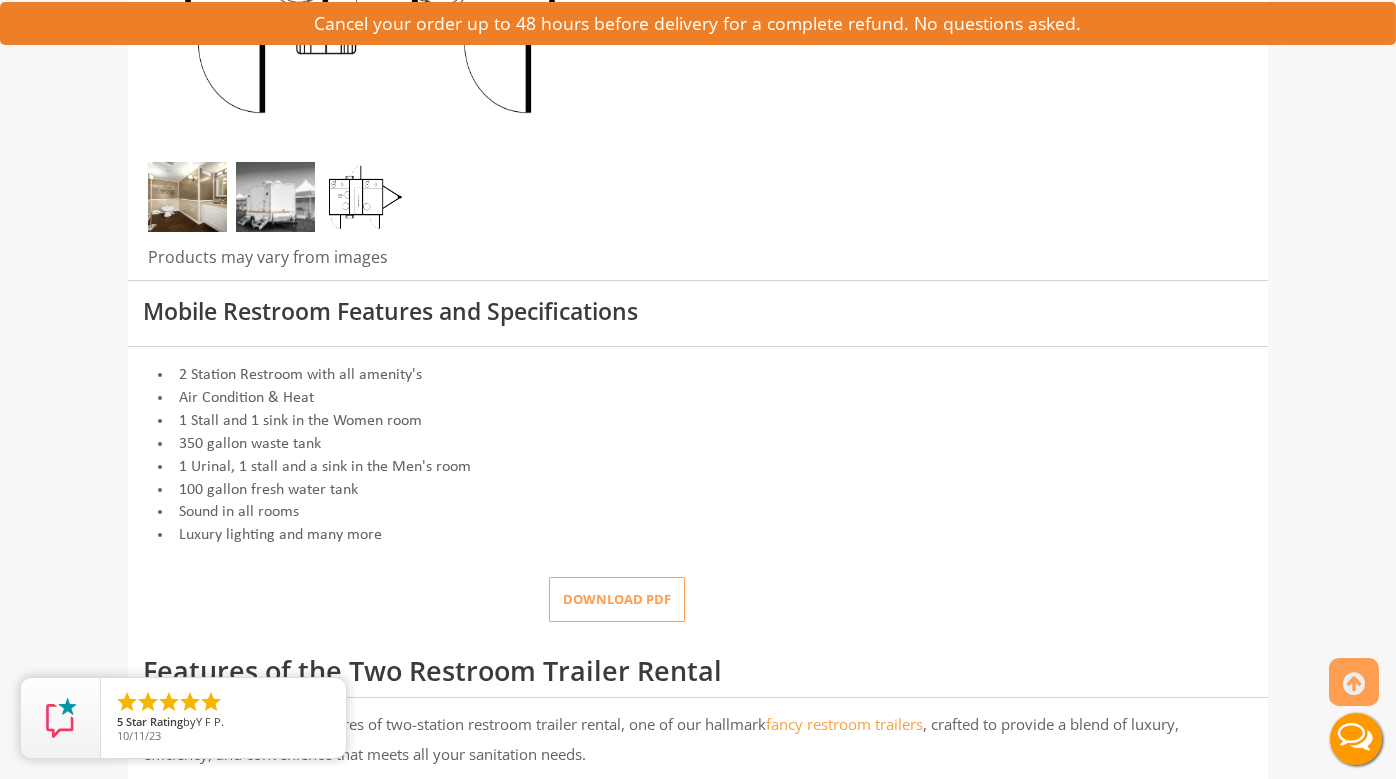 click at bounding box center [362, 197] 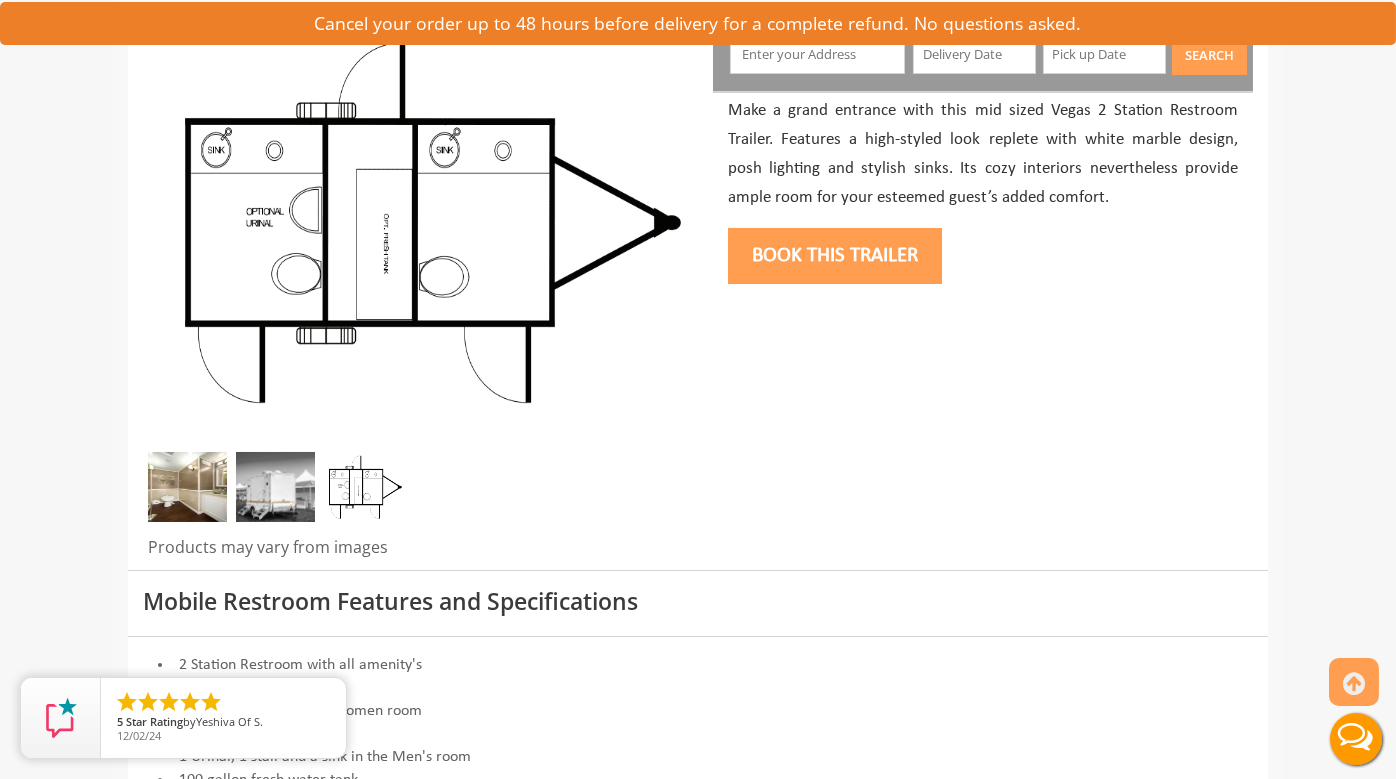 scroll, scrollTop: 314, scrollLeft: 0, axis: vertical 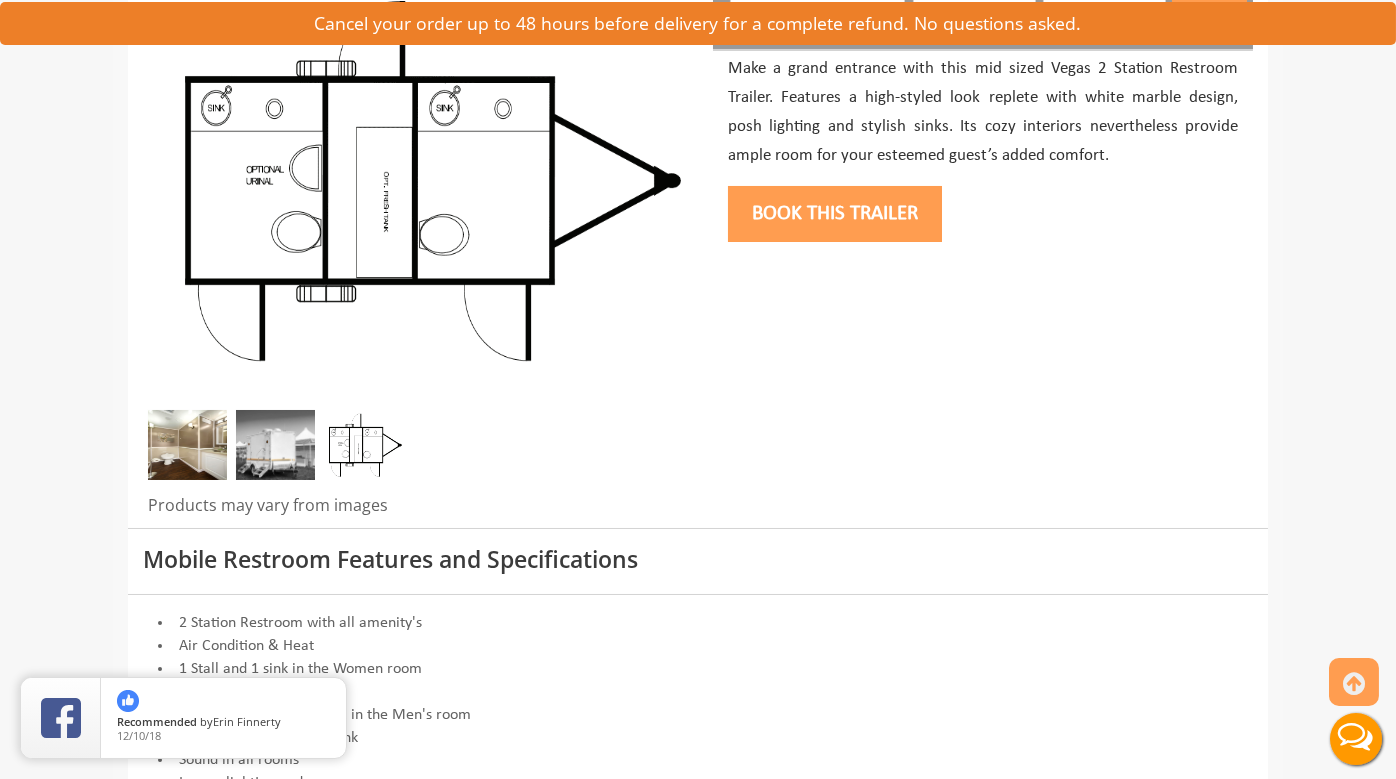 click at bounding box center (187, 445) 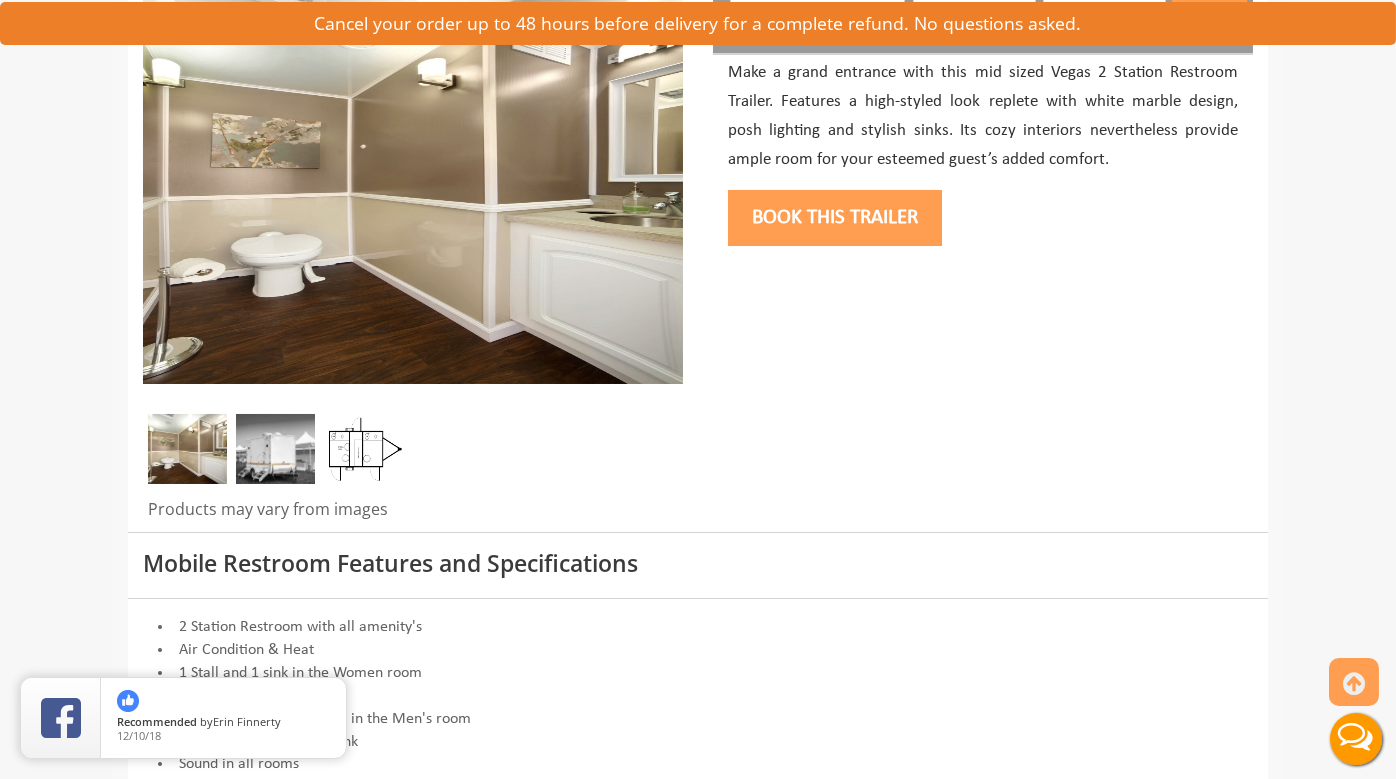 scroll, scrollTop: 309, scrollLeft: 0, axis: vertical 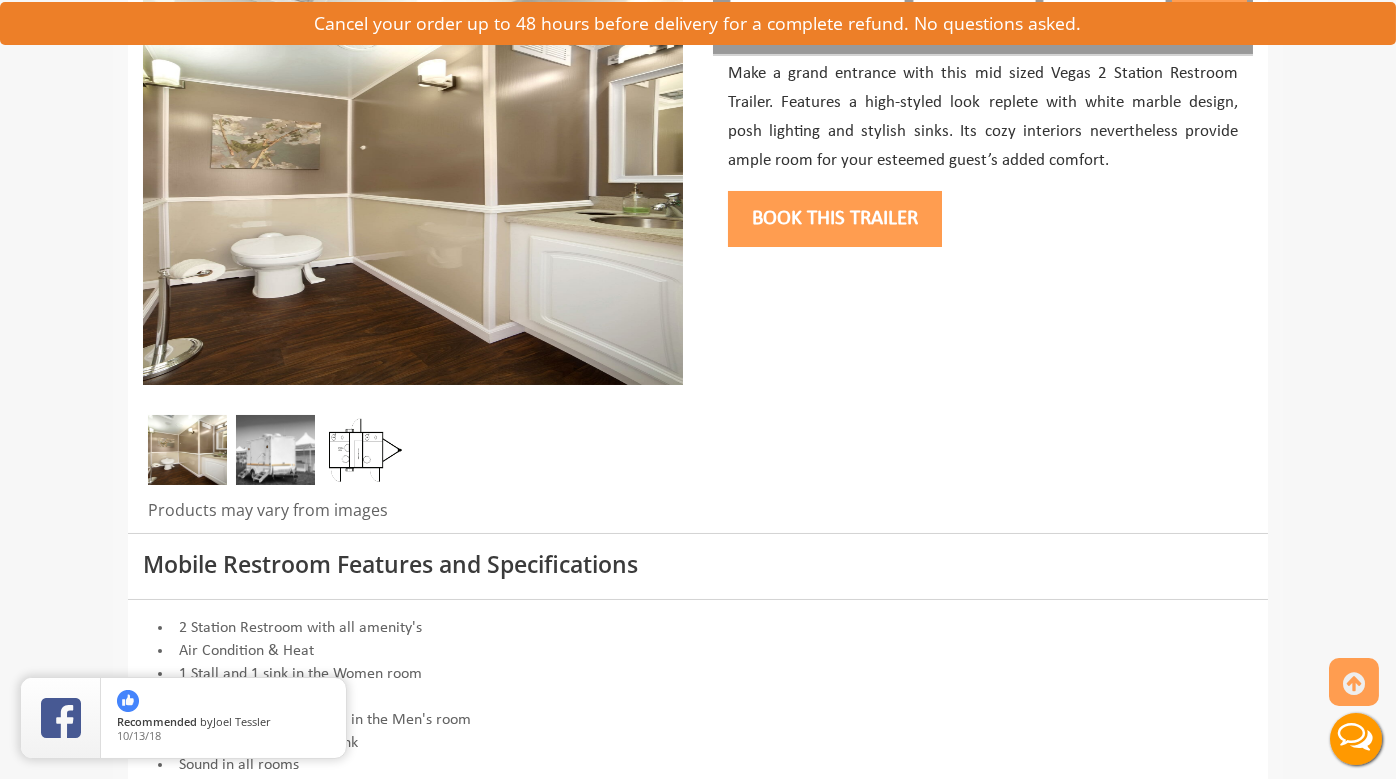 click at bounding box center [275, 450] 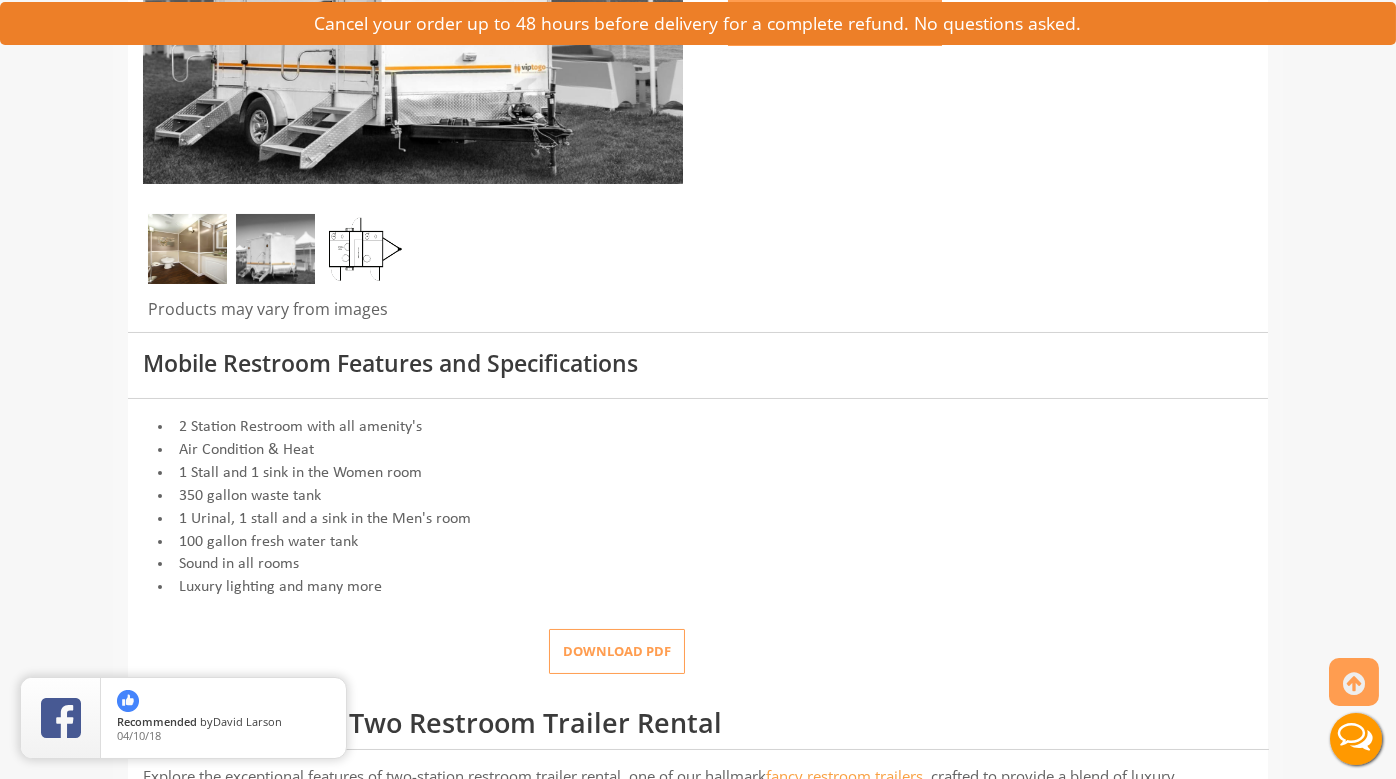 scroll, scrollTop: 0, scrollLeft: 0, axis: both 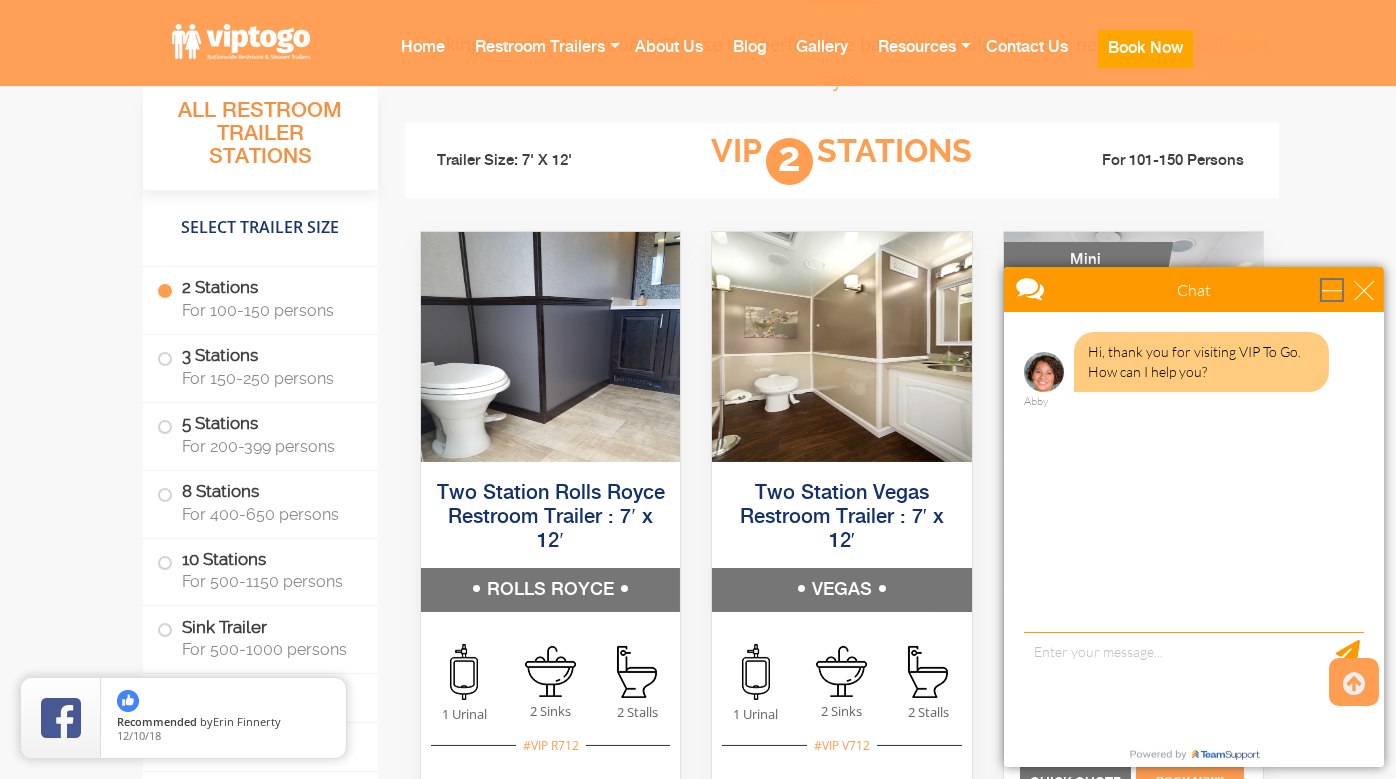 click at bounding box center [1331, 289] 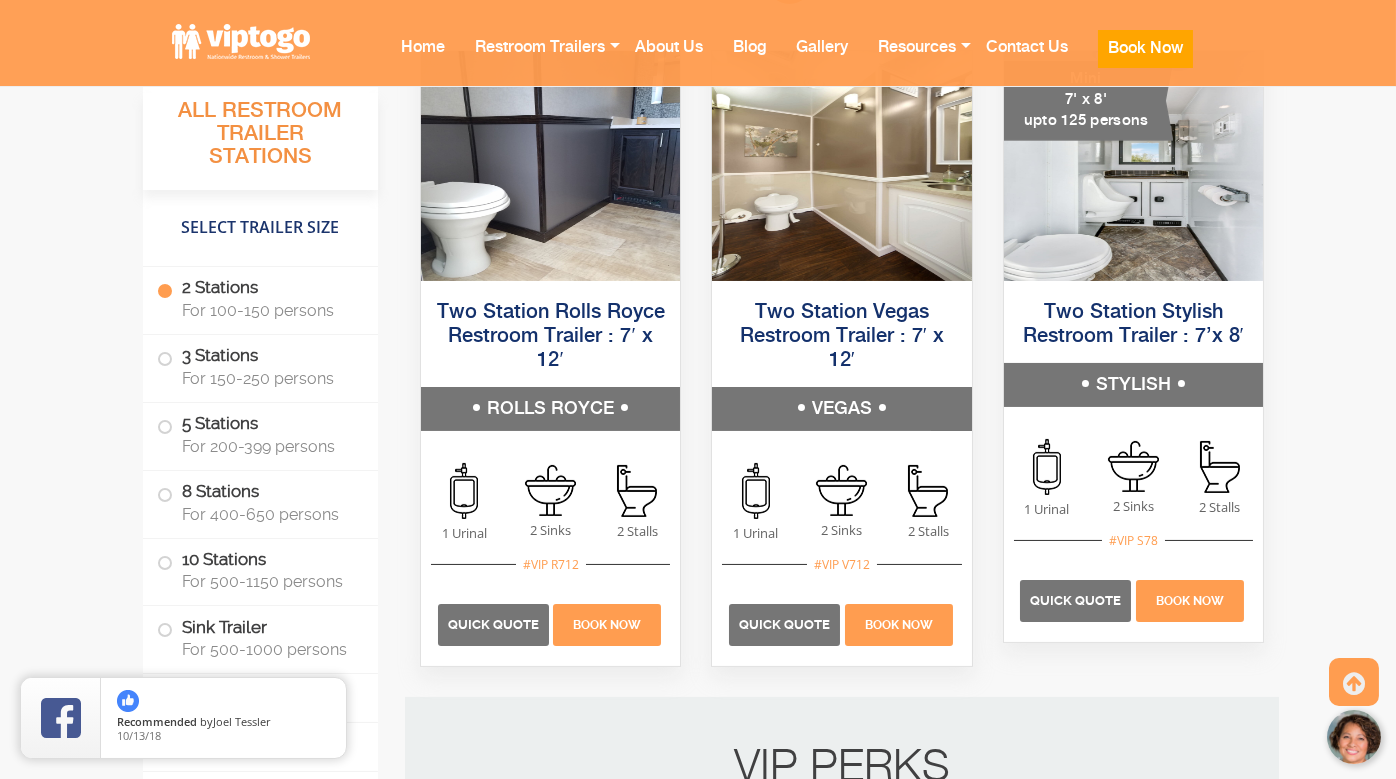 scroll, scrollTop: 1527, scrollLeft: 0, axis: vertical 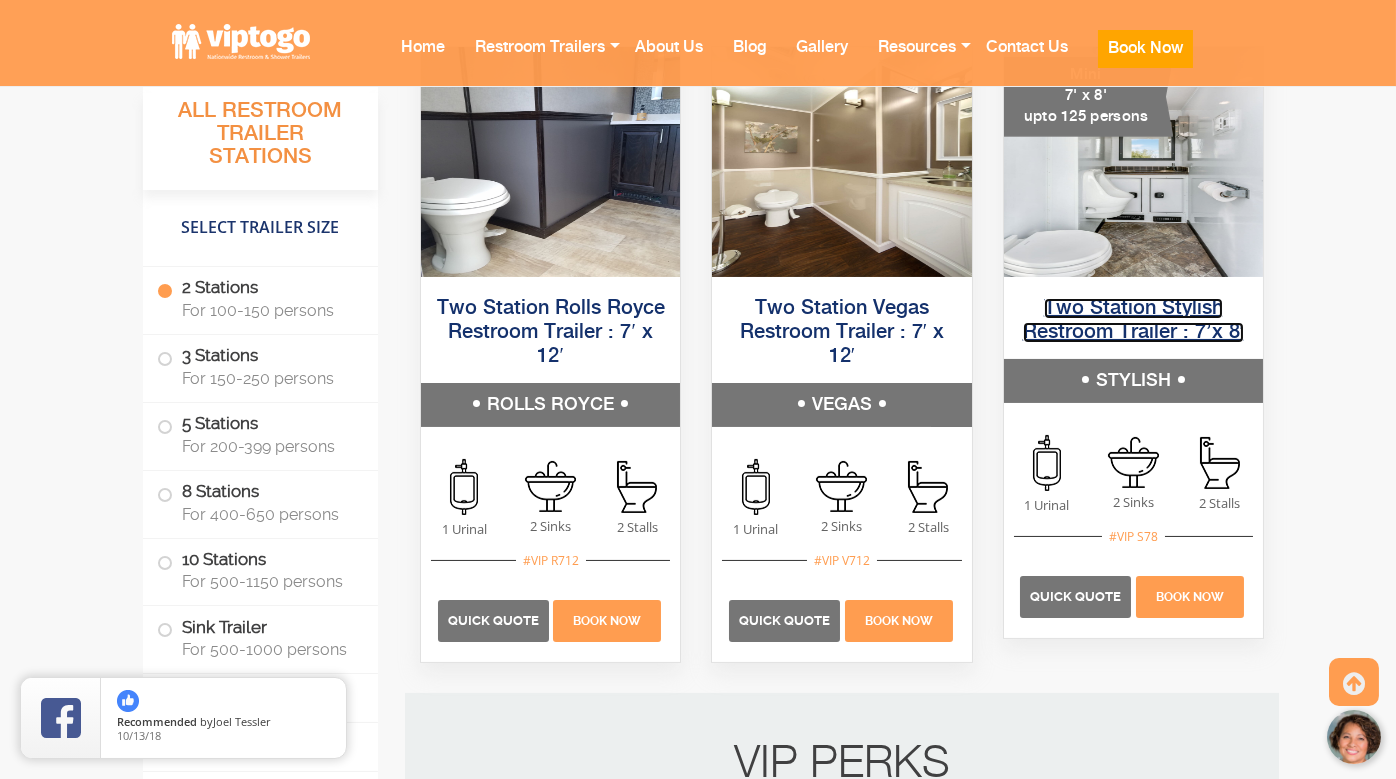 click on "Two Station Stylish Restroom Trailer : 7’x 8′" at bounding box center (1133, 320) 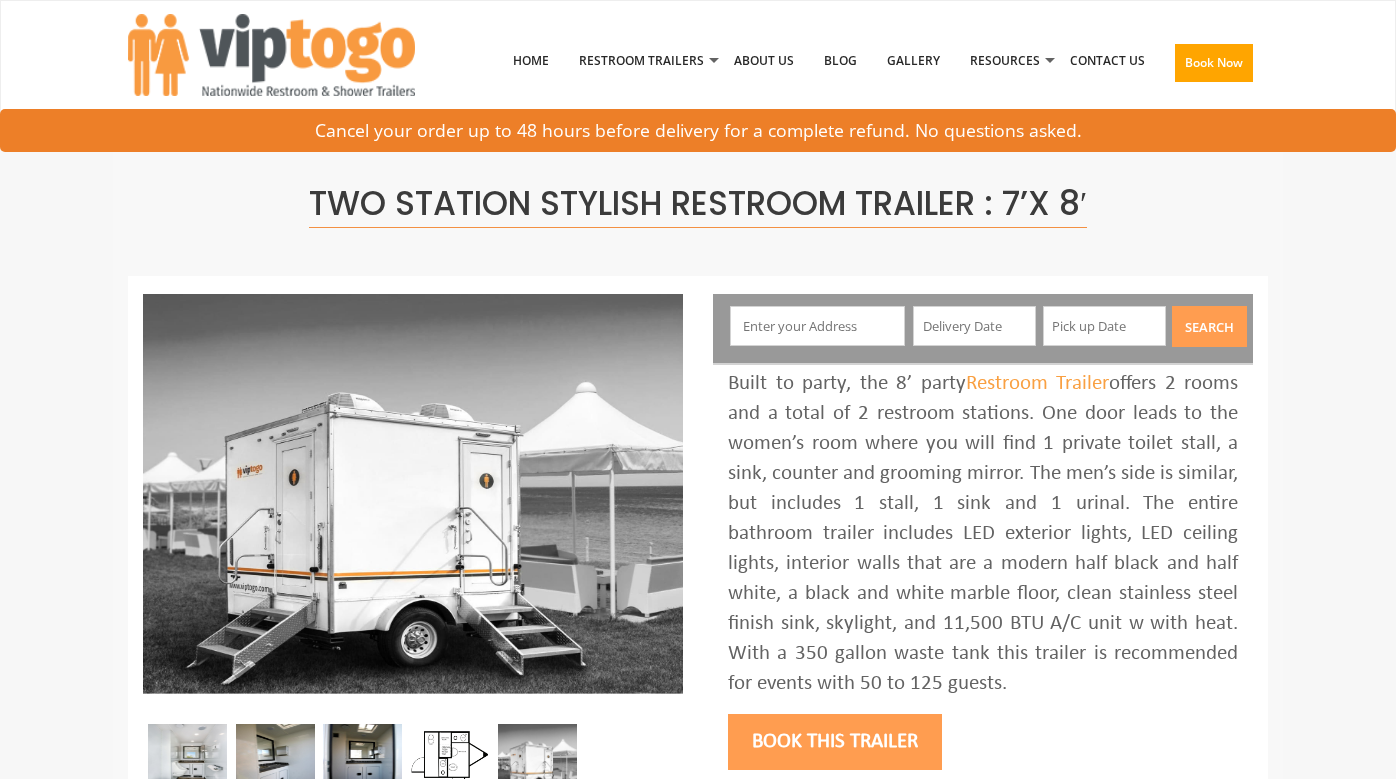 scroll, scrollTop: 0, scrollLeft: 0, axis: both 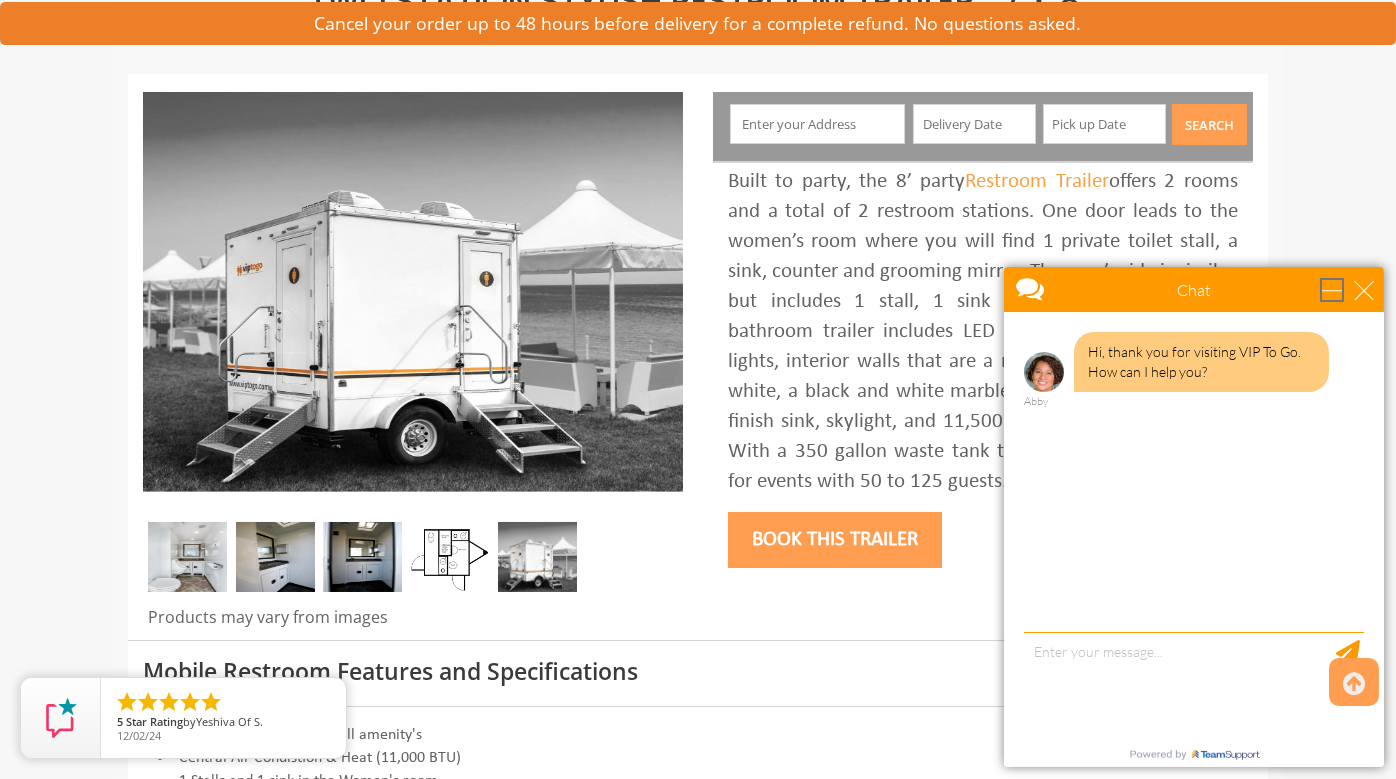 click at bounding box center [1331, 289] 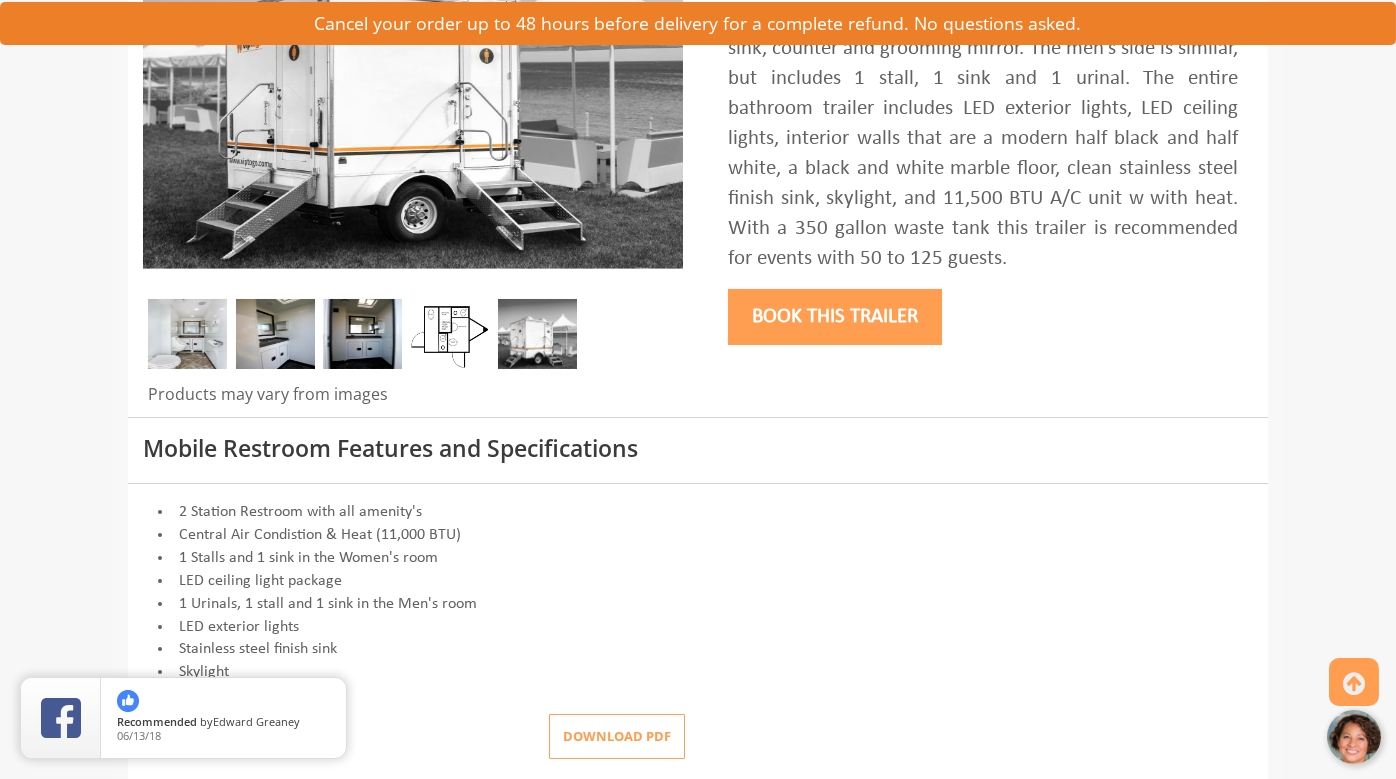 scroll, scrollTop: 428, scrollLeft: 0, axis: vertical 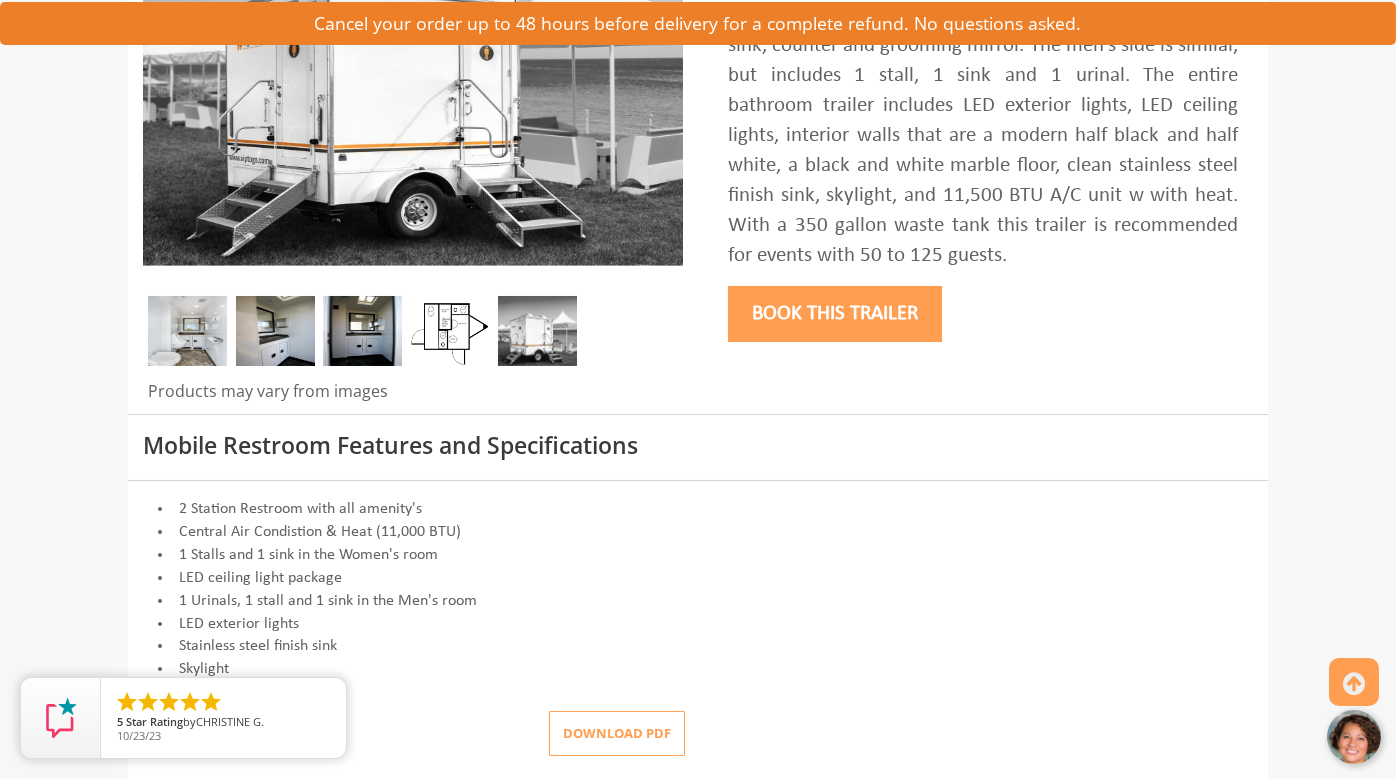 click at bounding box center (187, 331) 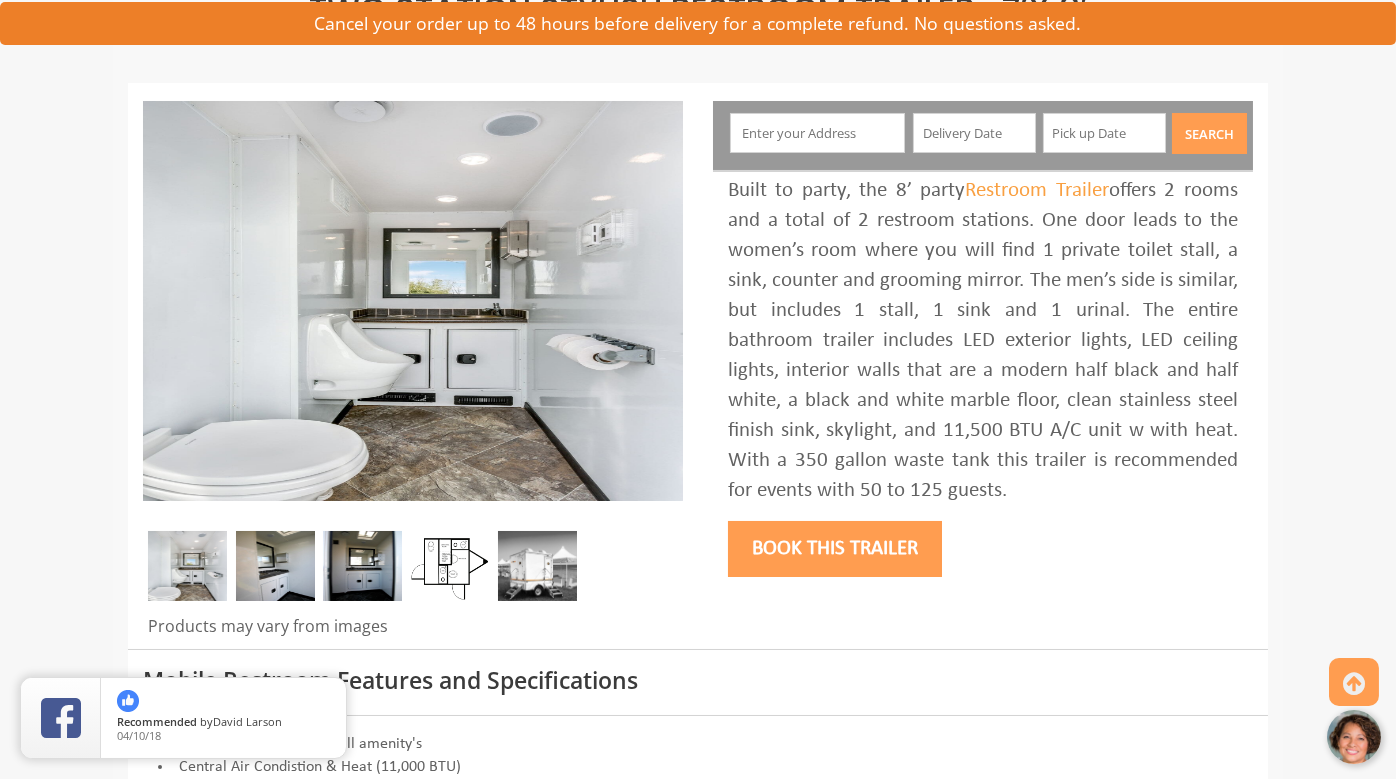 scroll, scrollTop: 193, scrollLeft: 0, axis: vertical 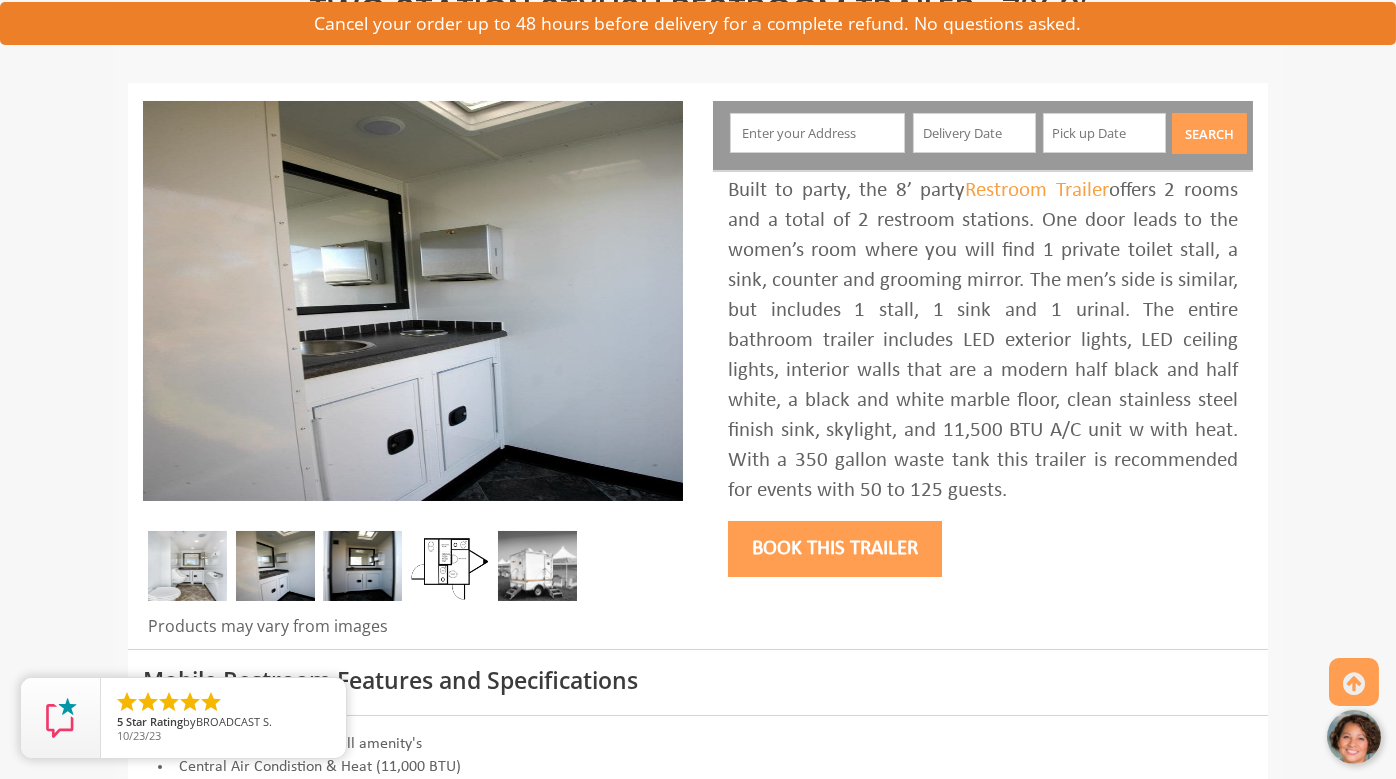 click at bounding box center [362, 566] 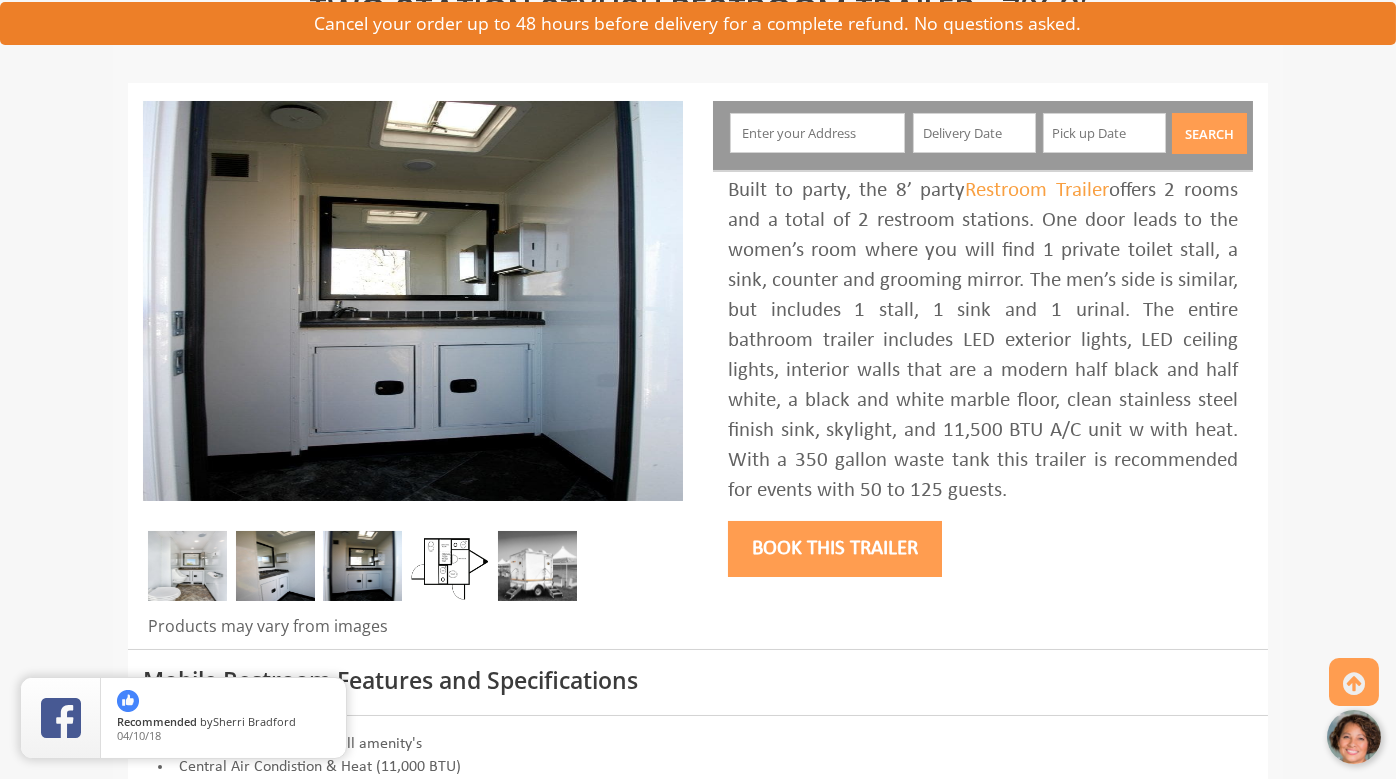 click at bounding box center (450, 566) 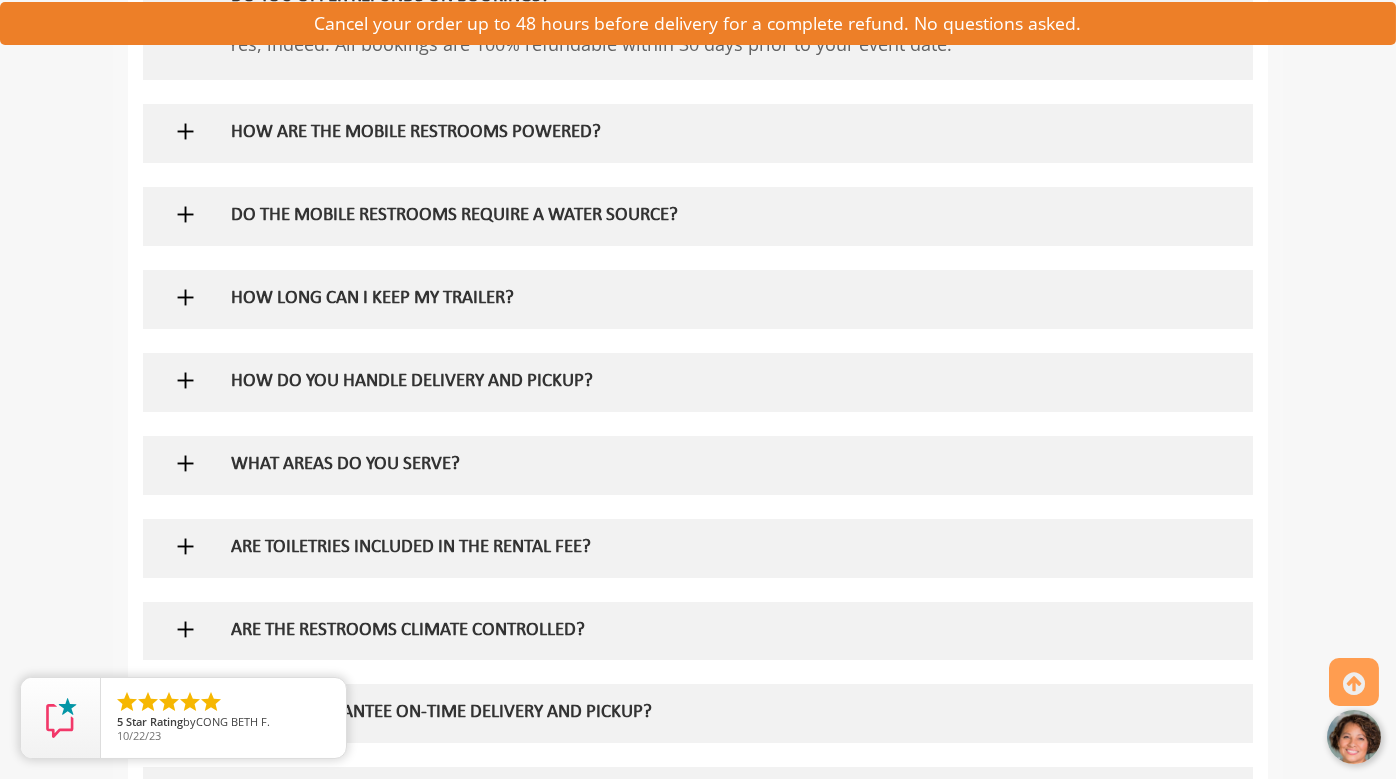 scroll, scrollTop: 1379, scrollLeft: 0, axis: vertical 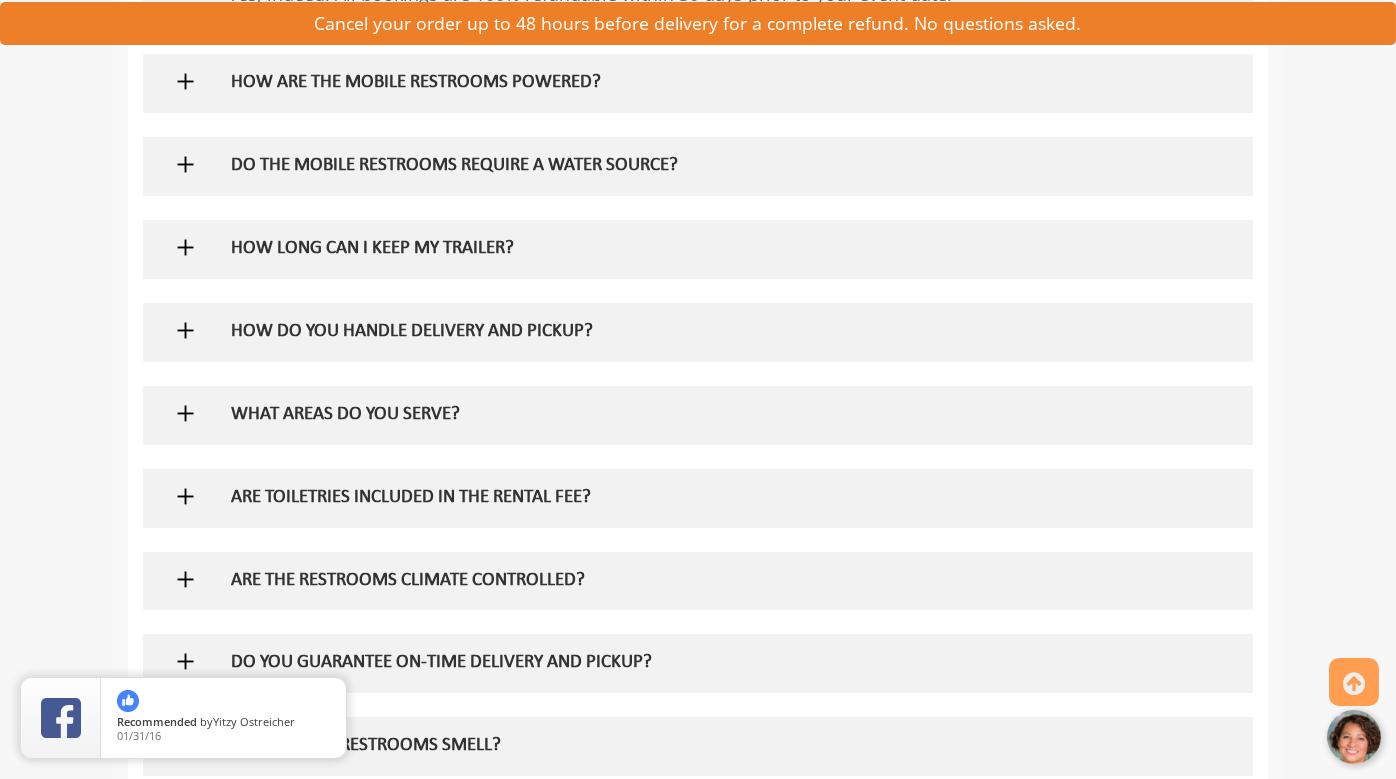 click at bounding box center (185, 164) 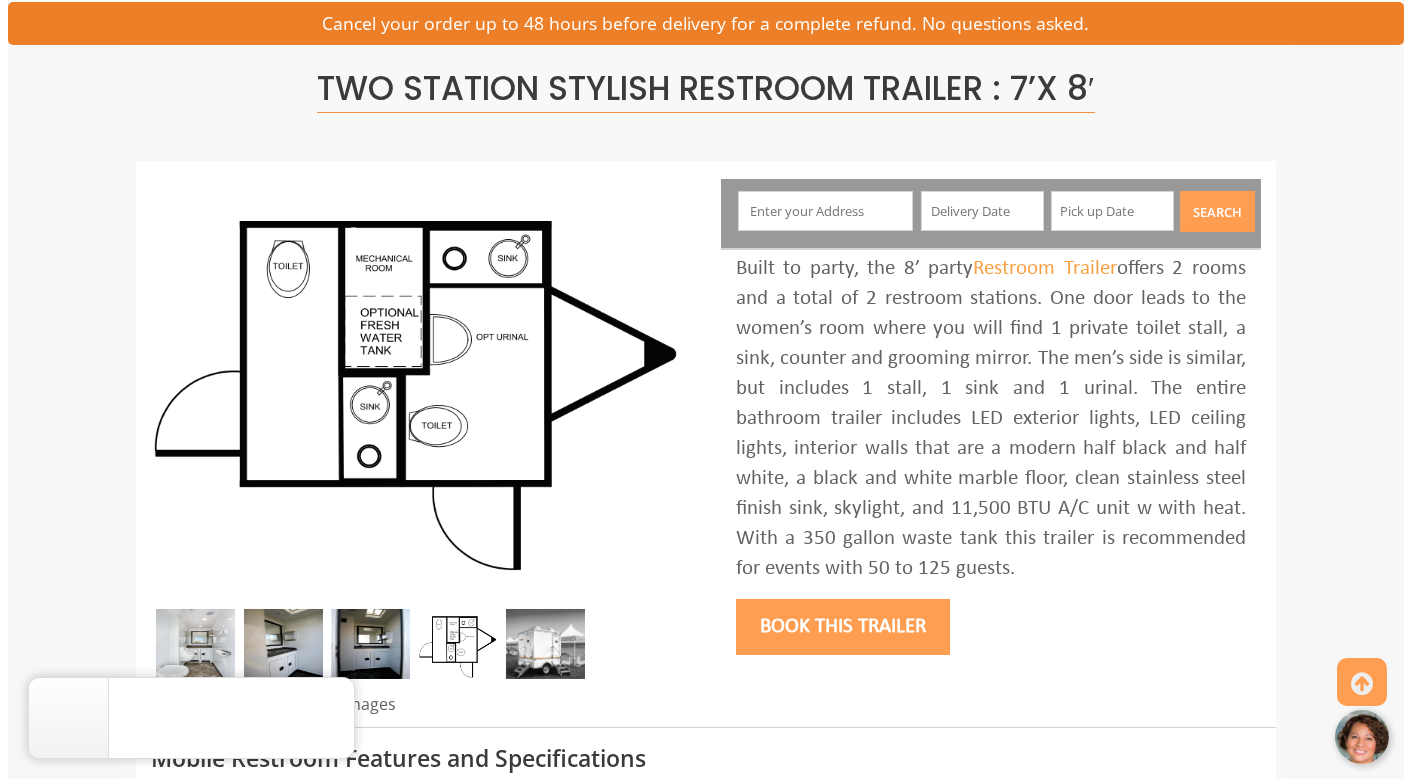 scroll, scrollTop: 0, scrollLeft: 0, axis: both 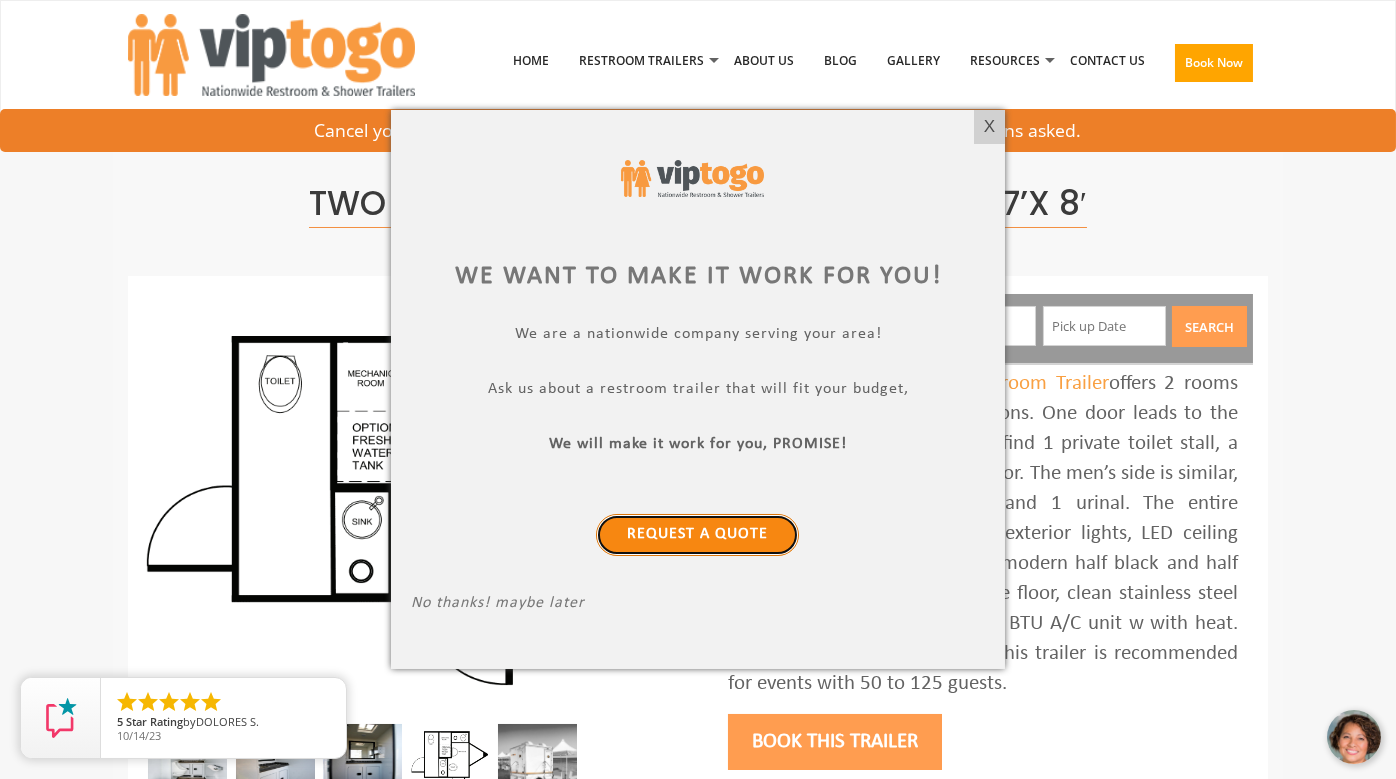 click on "Request a Quote" at bounding box center [697, 535] 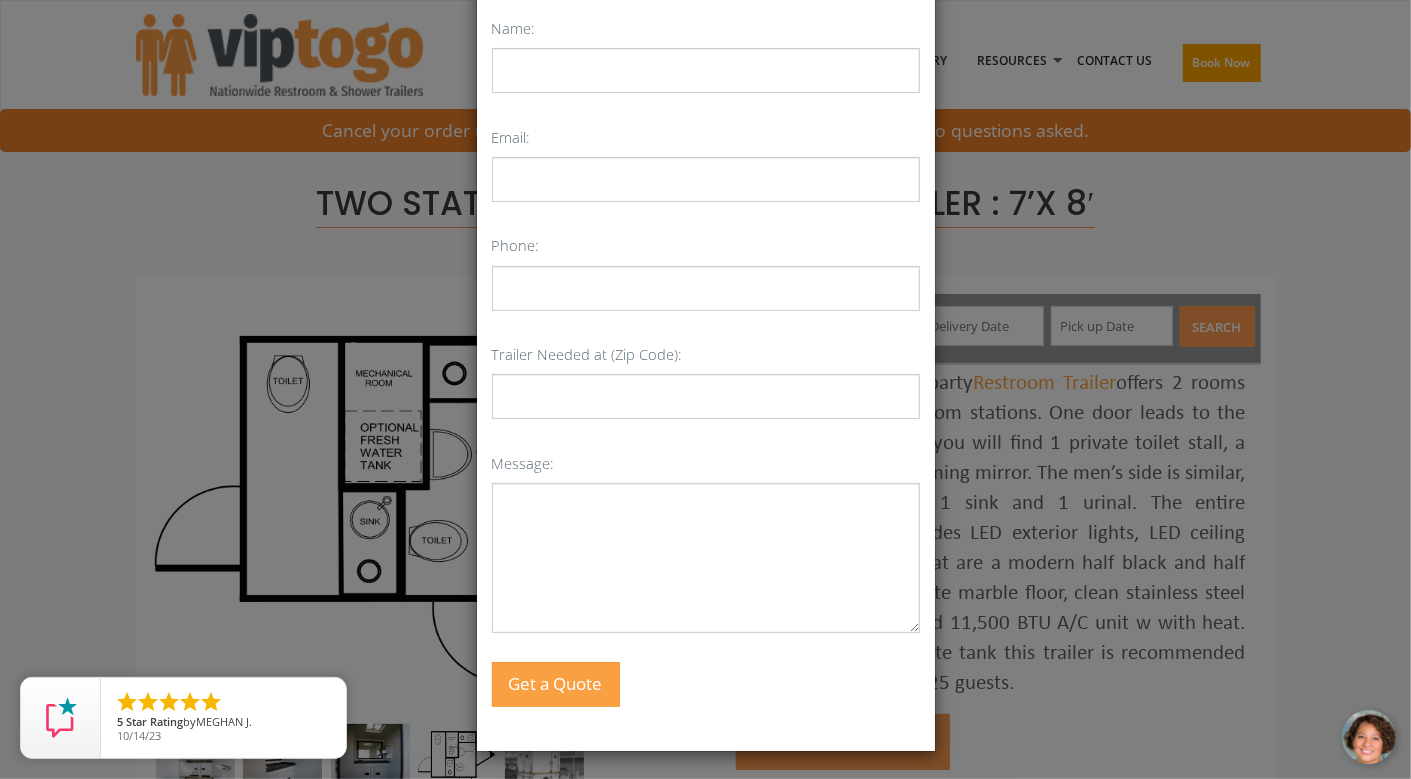 scroll, scrollTop: 0, scrollLeft: 0, axis: both 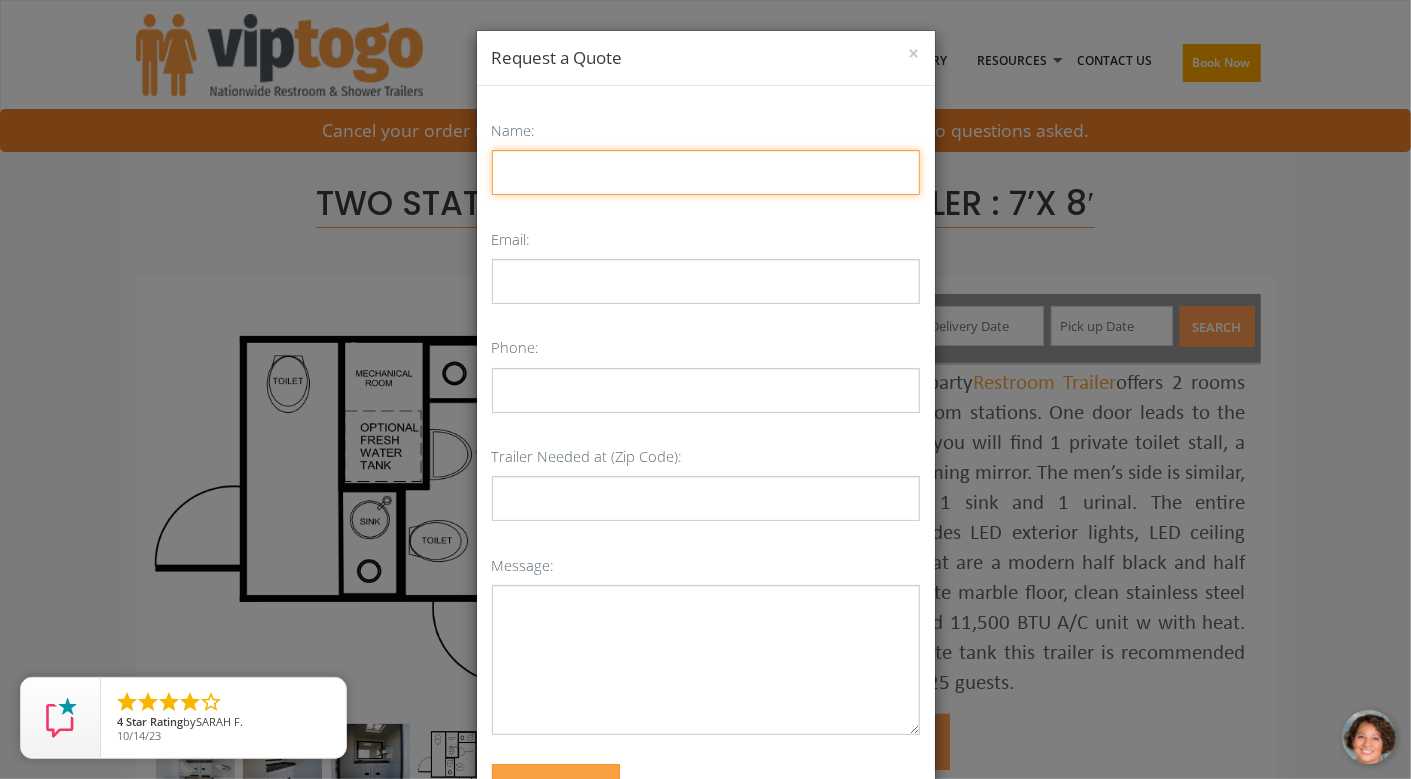click on "Name:" at bounding box center [706, 172] 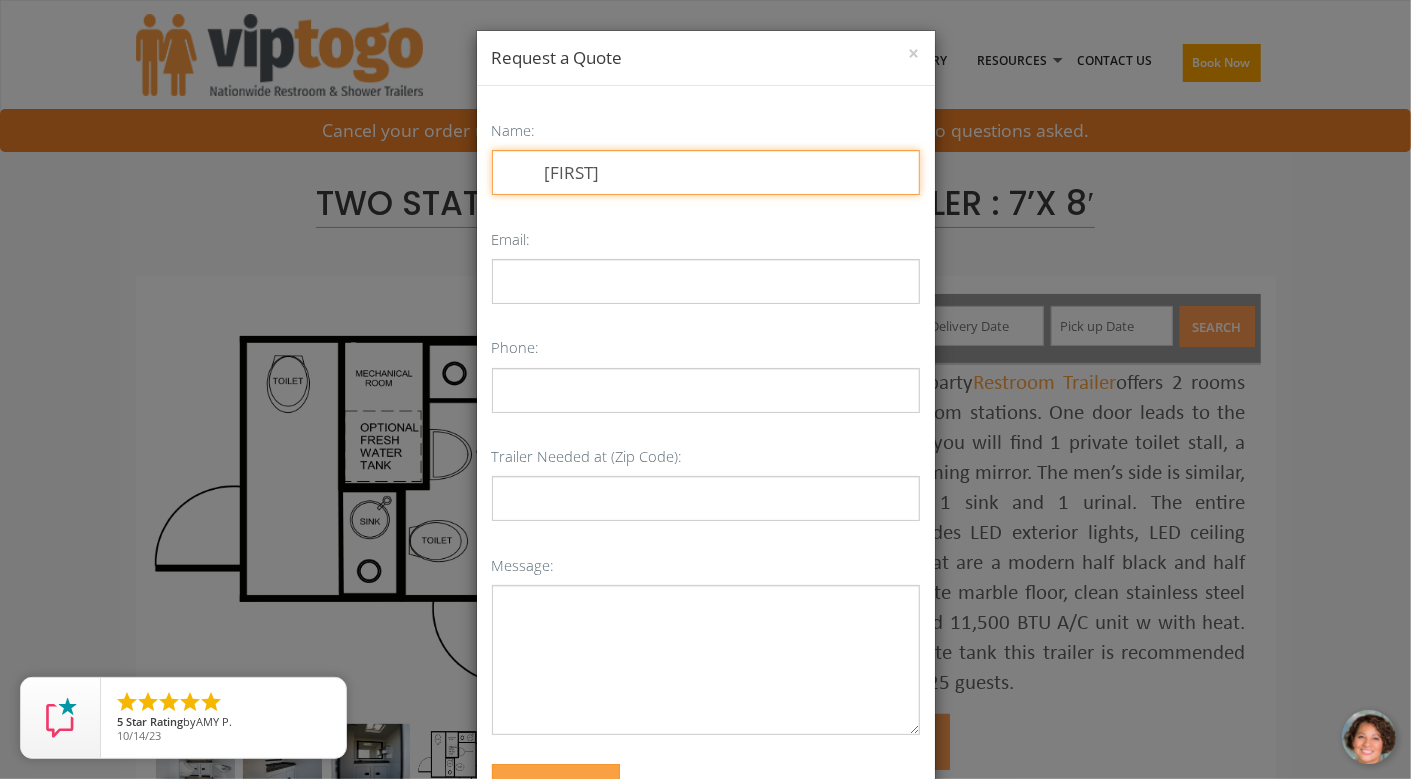 type on "[FIRST]" 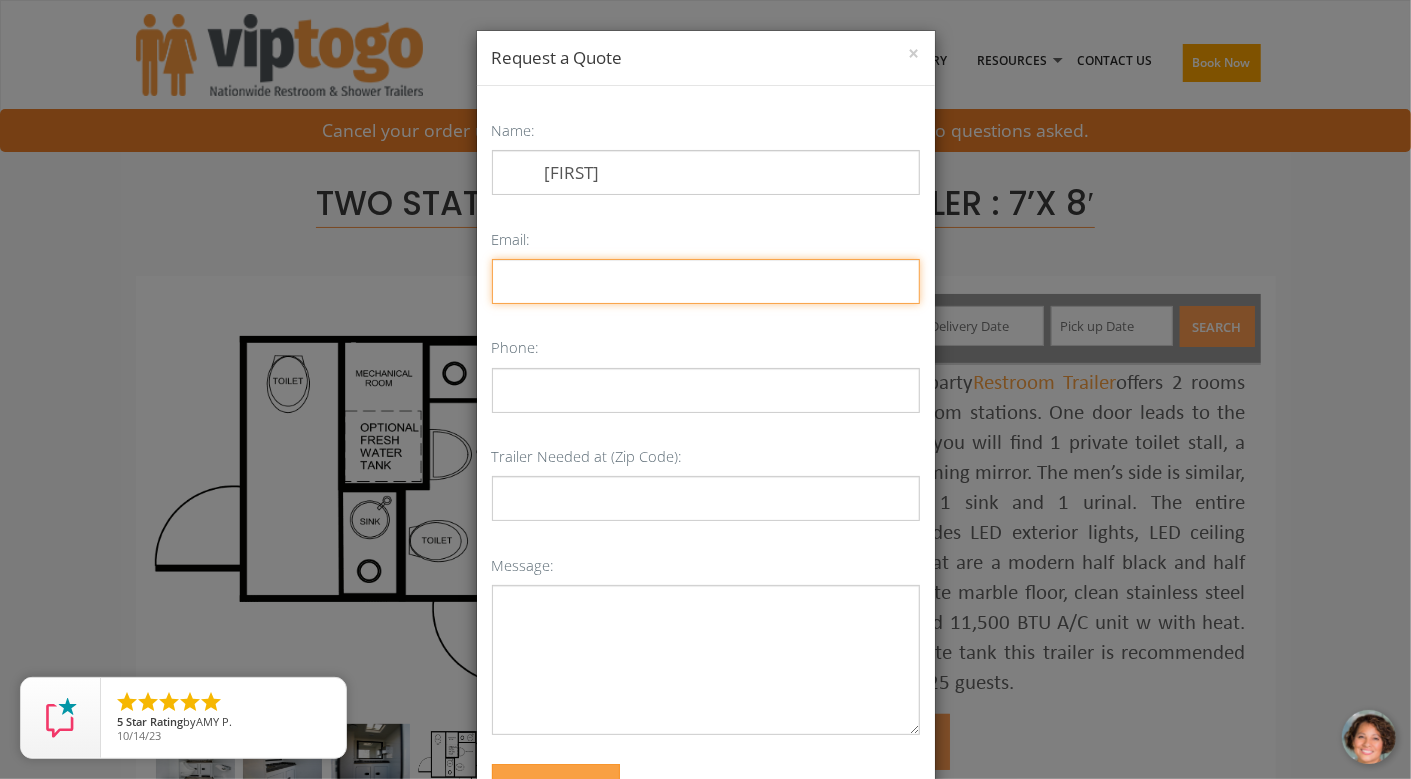 click on "Email:" at bounding box center [706, 281] 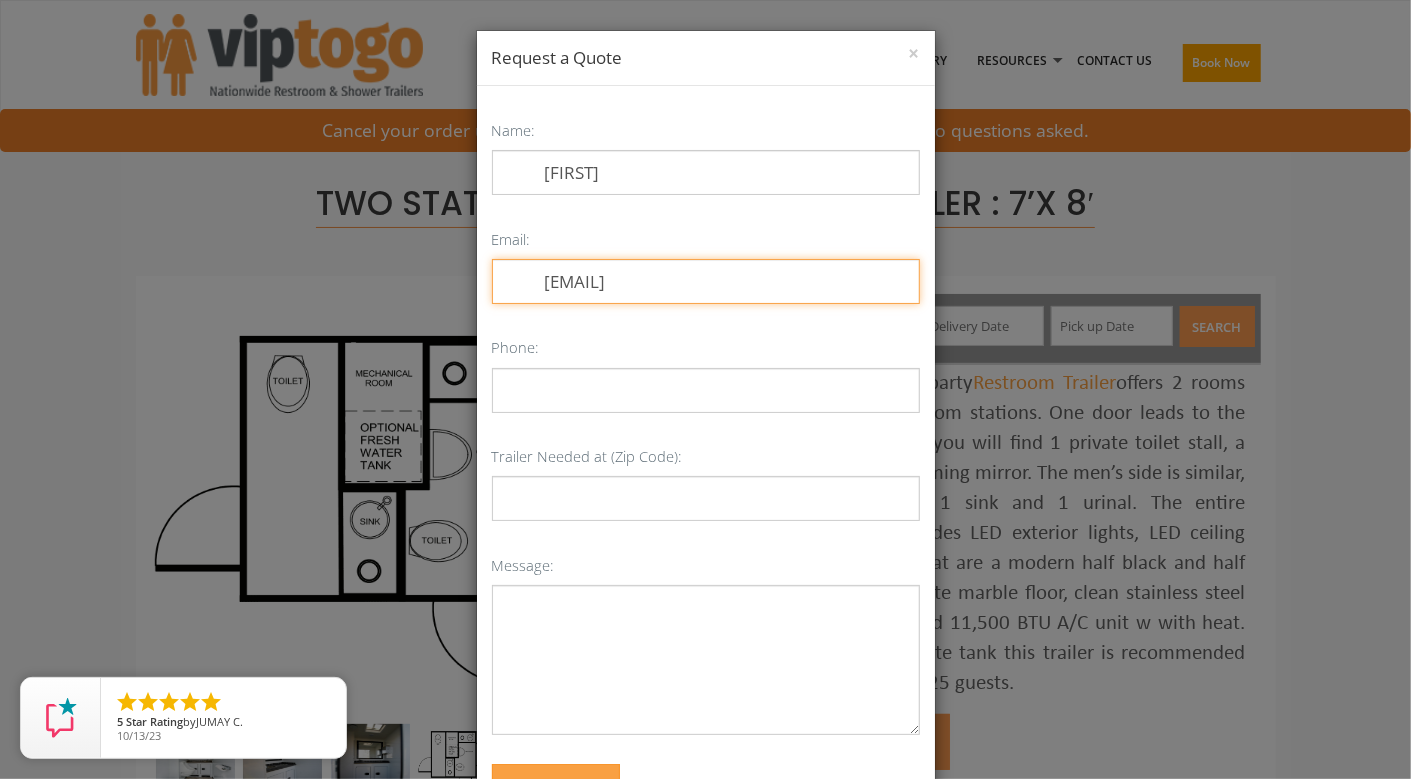 scroll, scrollTop: 0, scrollLeft: 0, axis: both 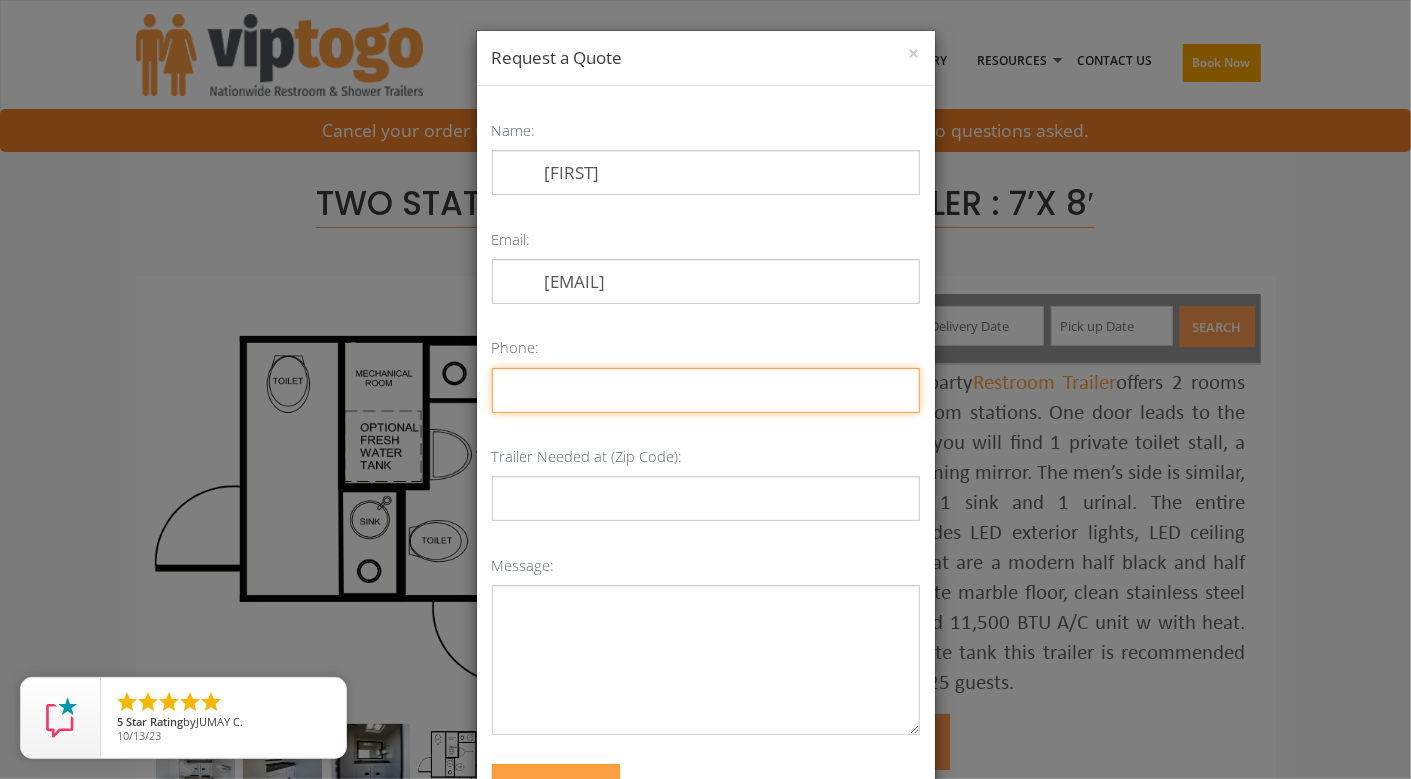 click on "Phone:" at bounding box center [706, 390] 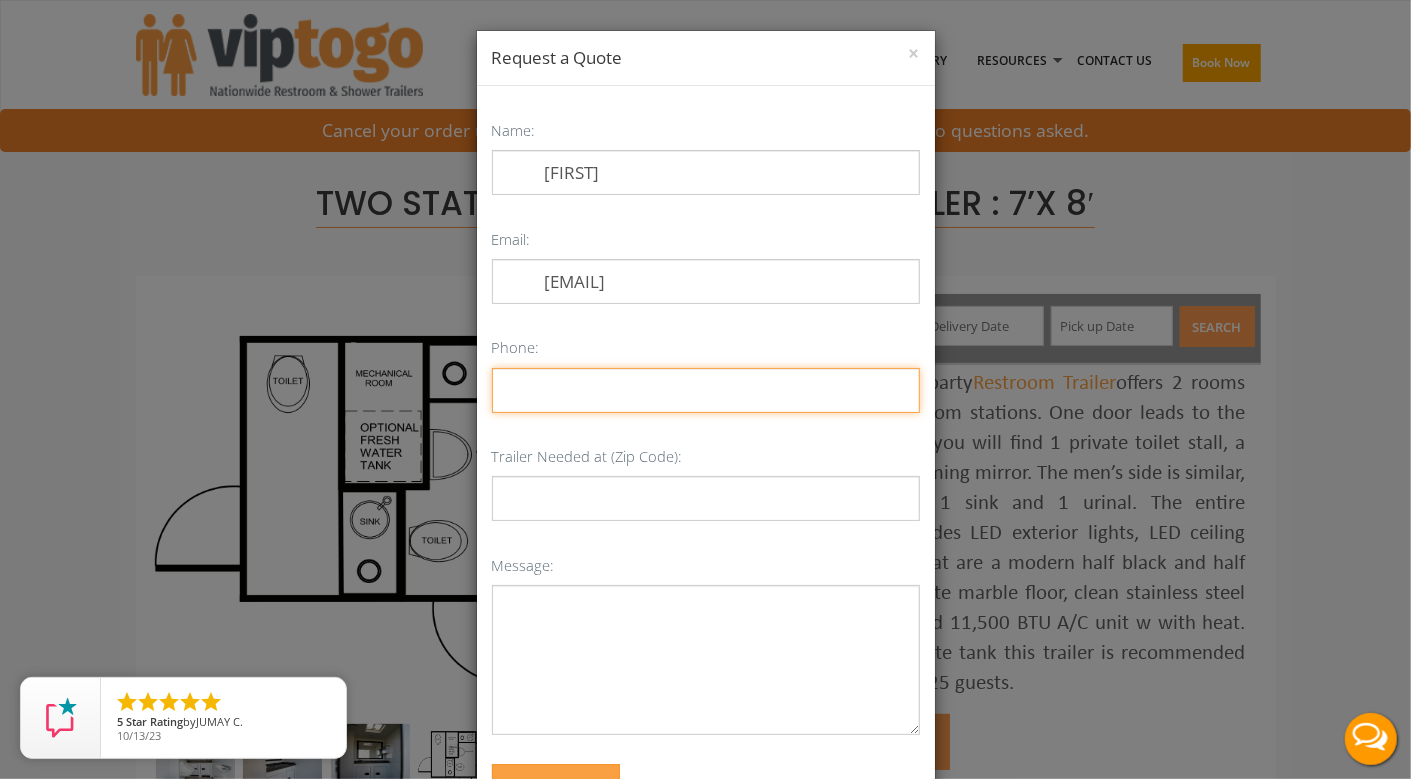 scroll, scrollTop: 0, scrollLeft: 0, axis: both 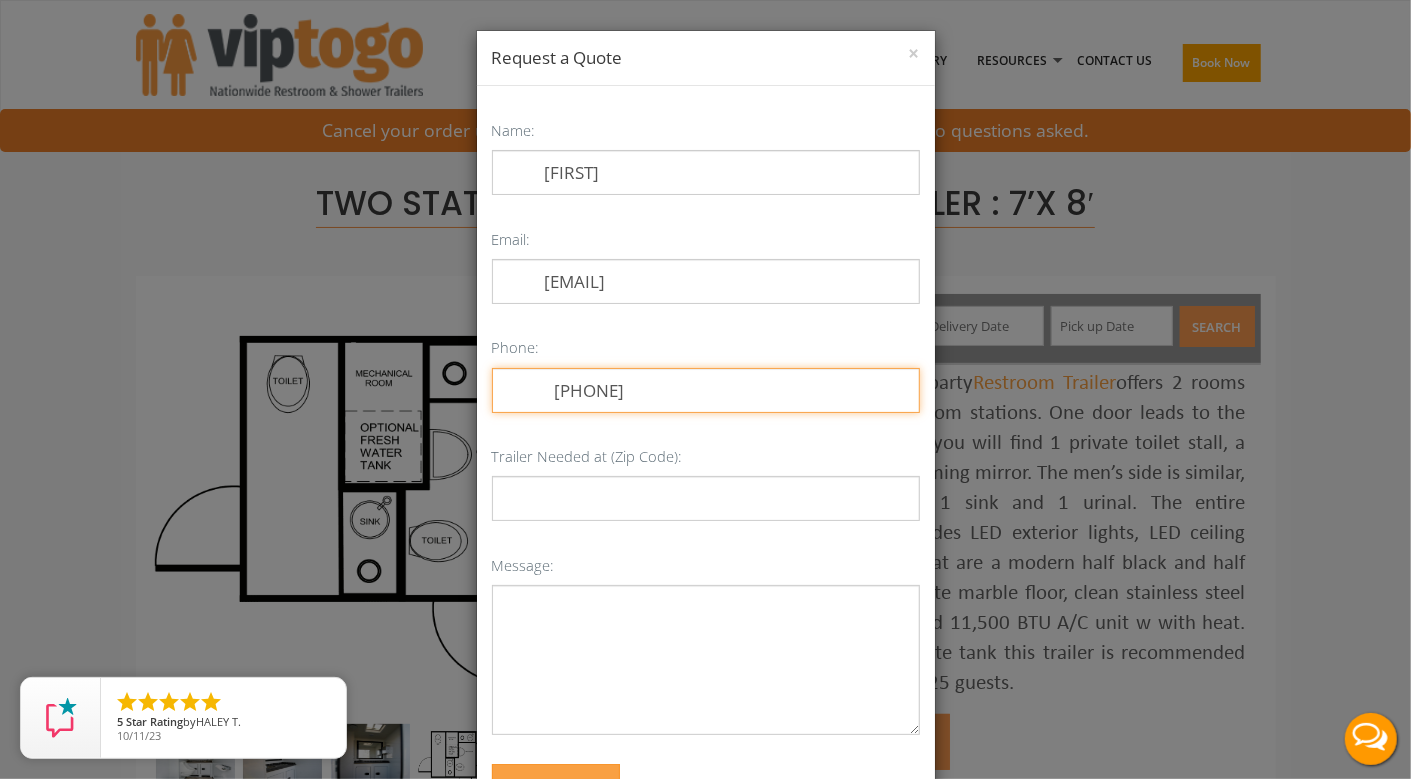 type on "[PHONE]" 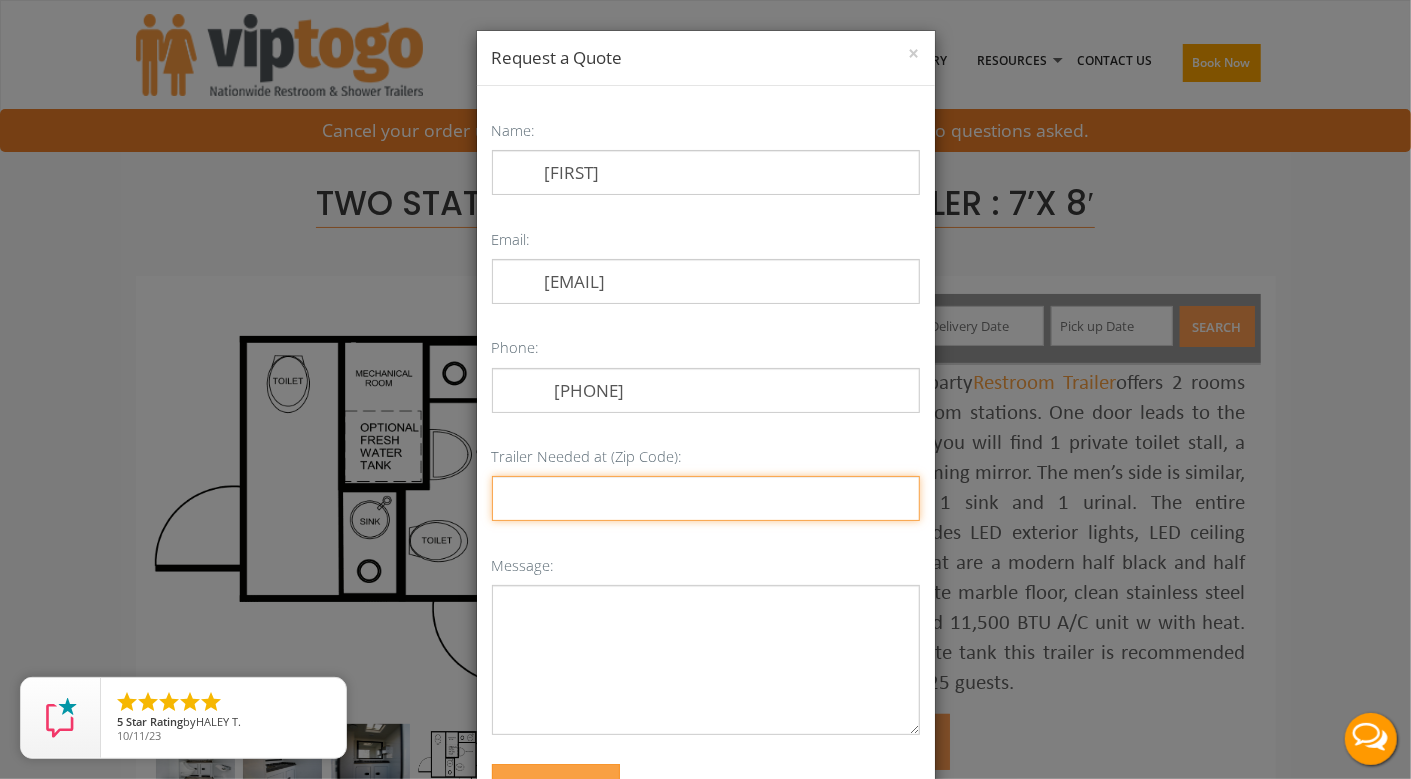 click on "Trailer Needed at (Zip Code):" at bounding box center [706, 498] 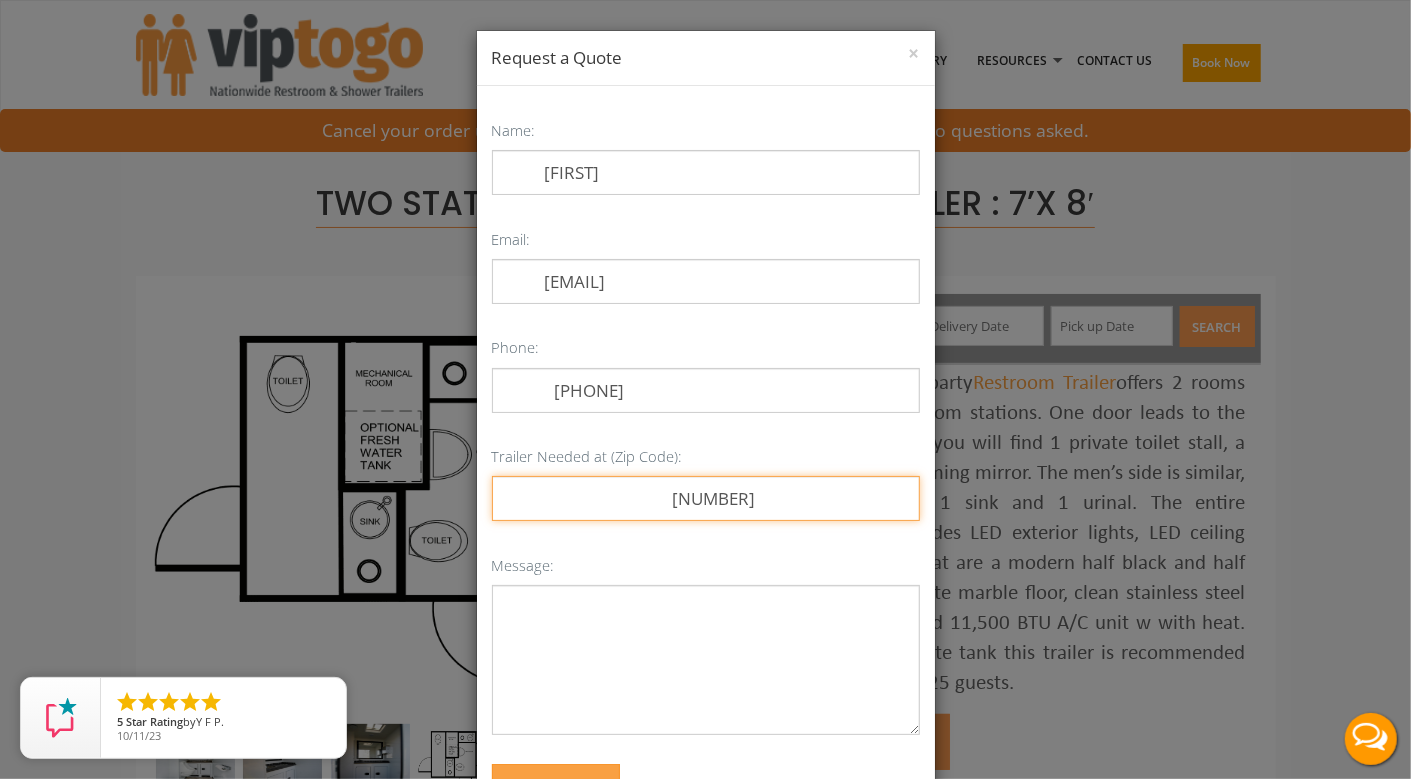 type on "[NUMBER]" 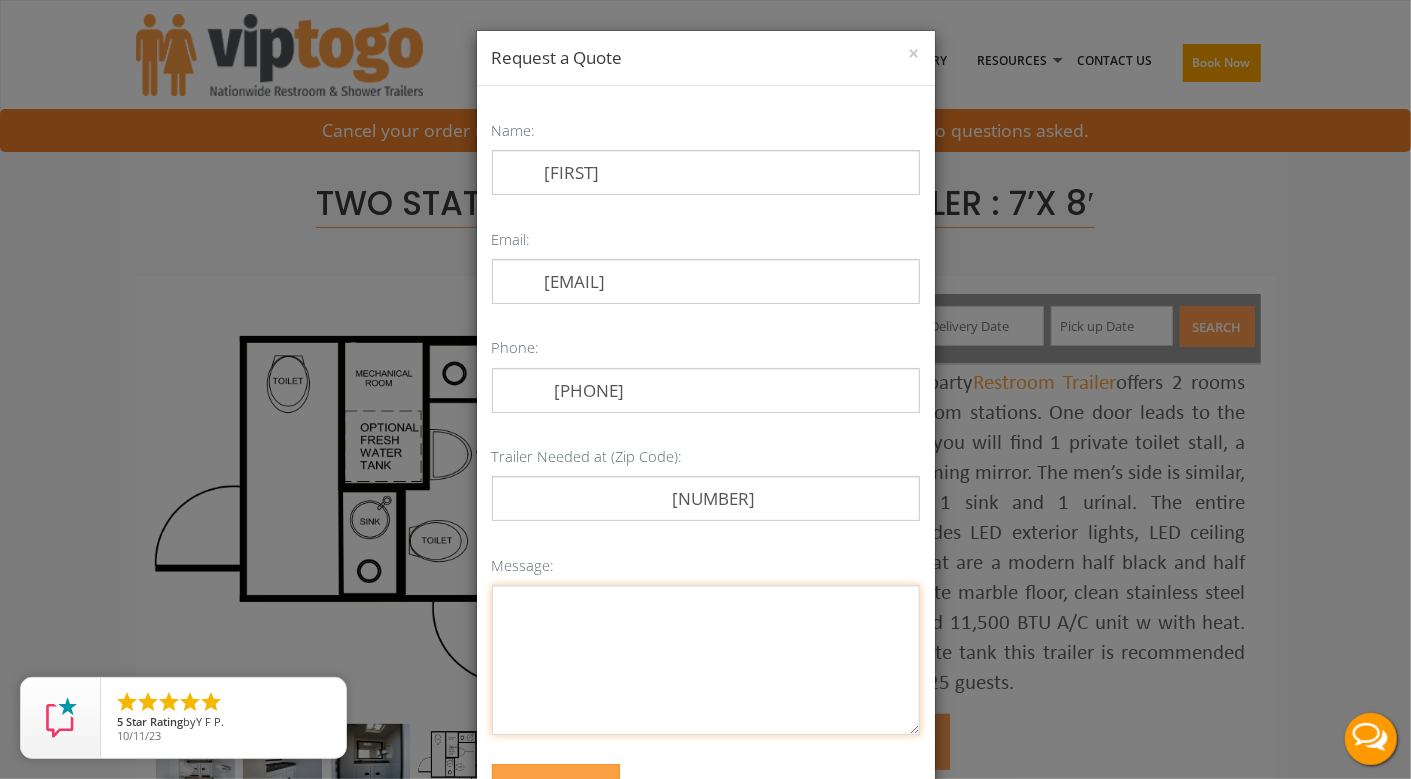click on "Message:" at bounding box center (706, 660) 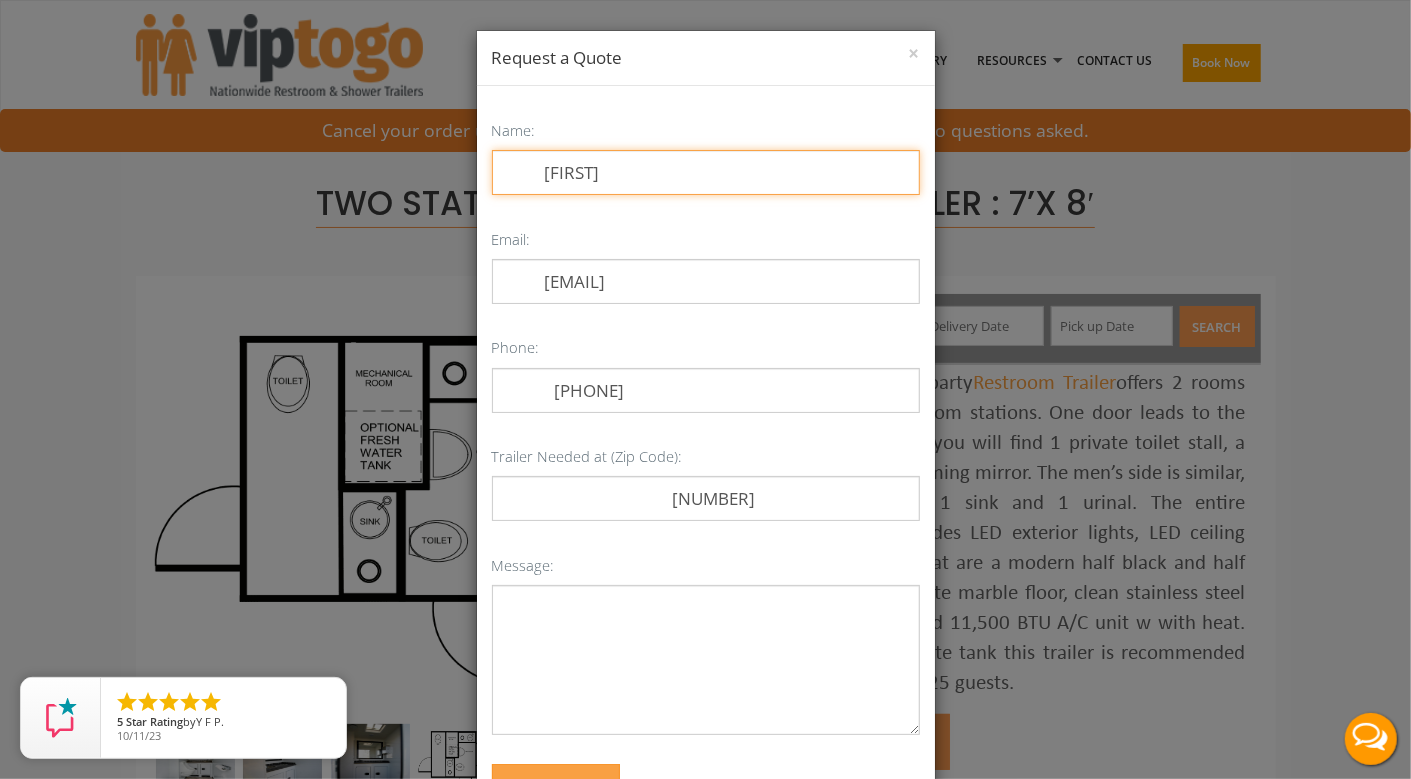click on "[FIRST]" at bounding box center (706, 172) 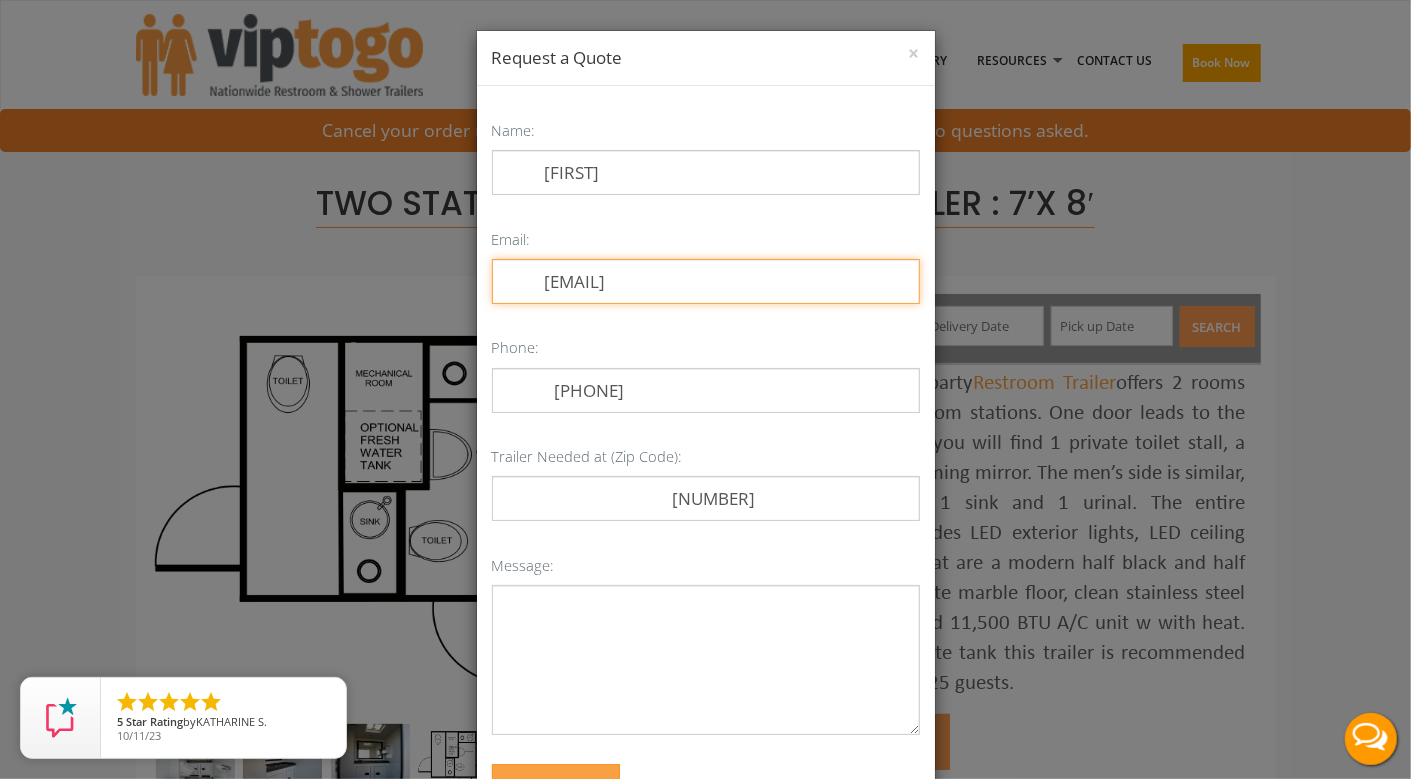 click on "[EMAIL]" at bounding box center [706, 281] 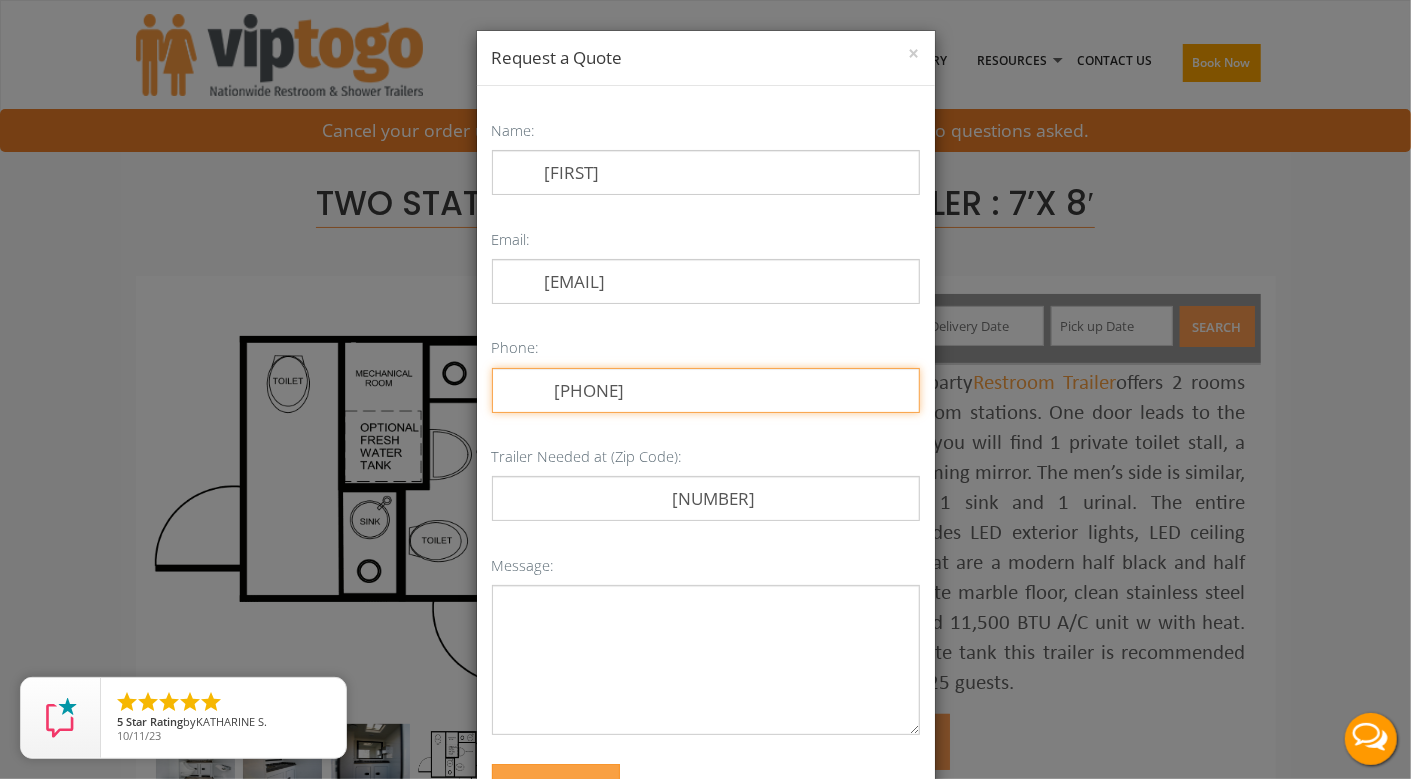 click on "[PHONE]" at bounding box center [706, 390] 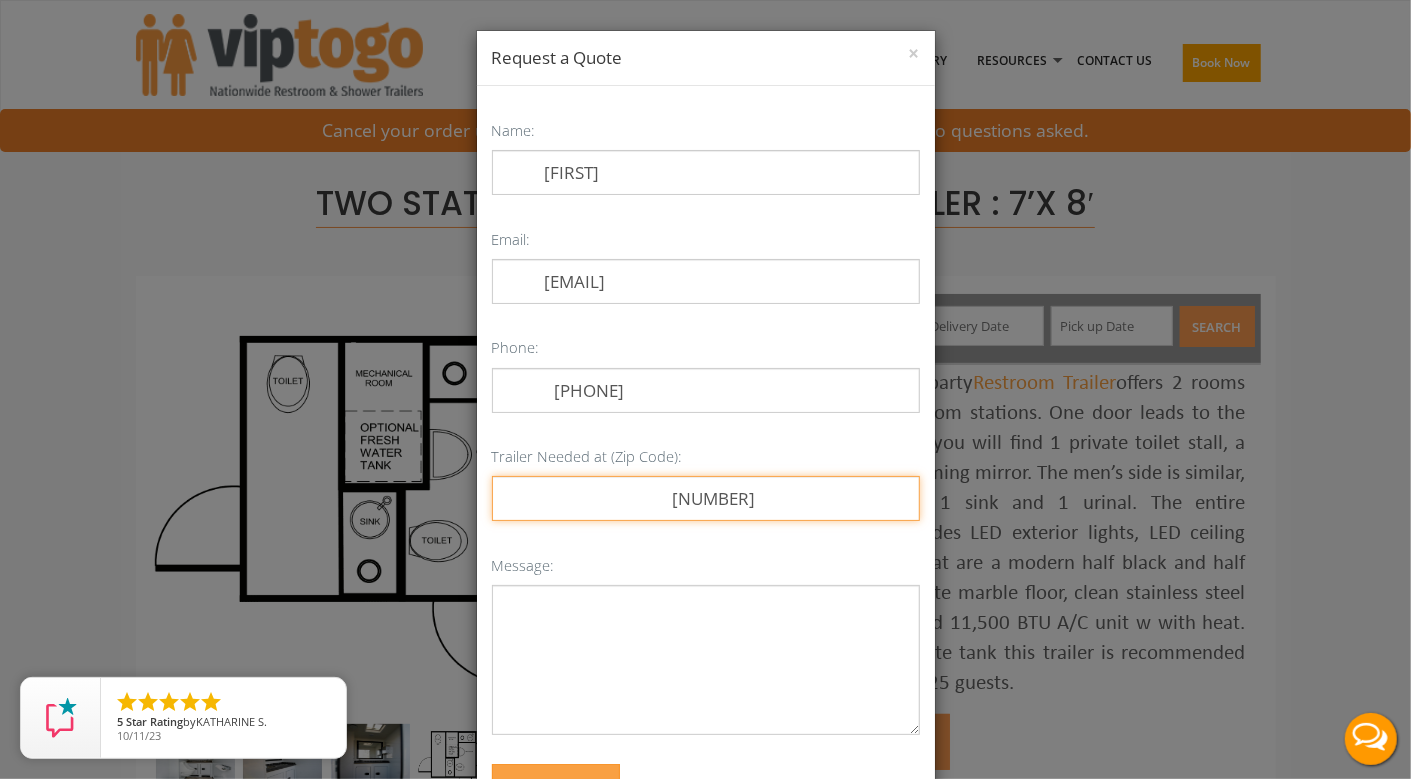 click on "[NUMBER]" at bounding box center [706, 498] 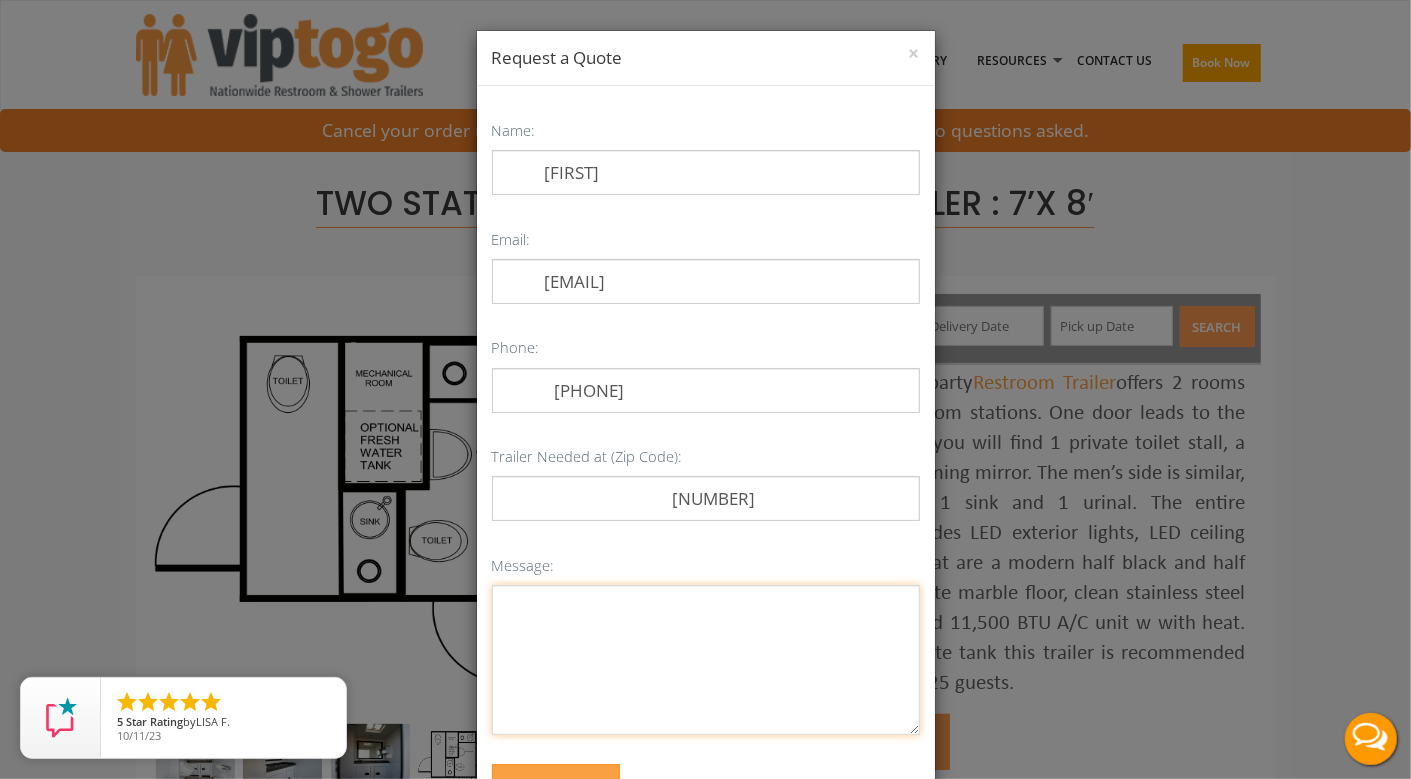 click on "Message:" at bounding box center (706, 660) 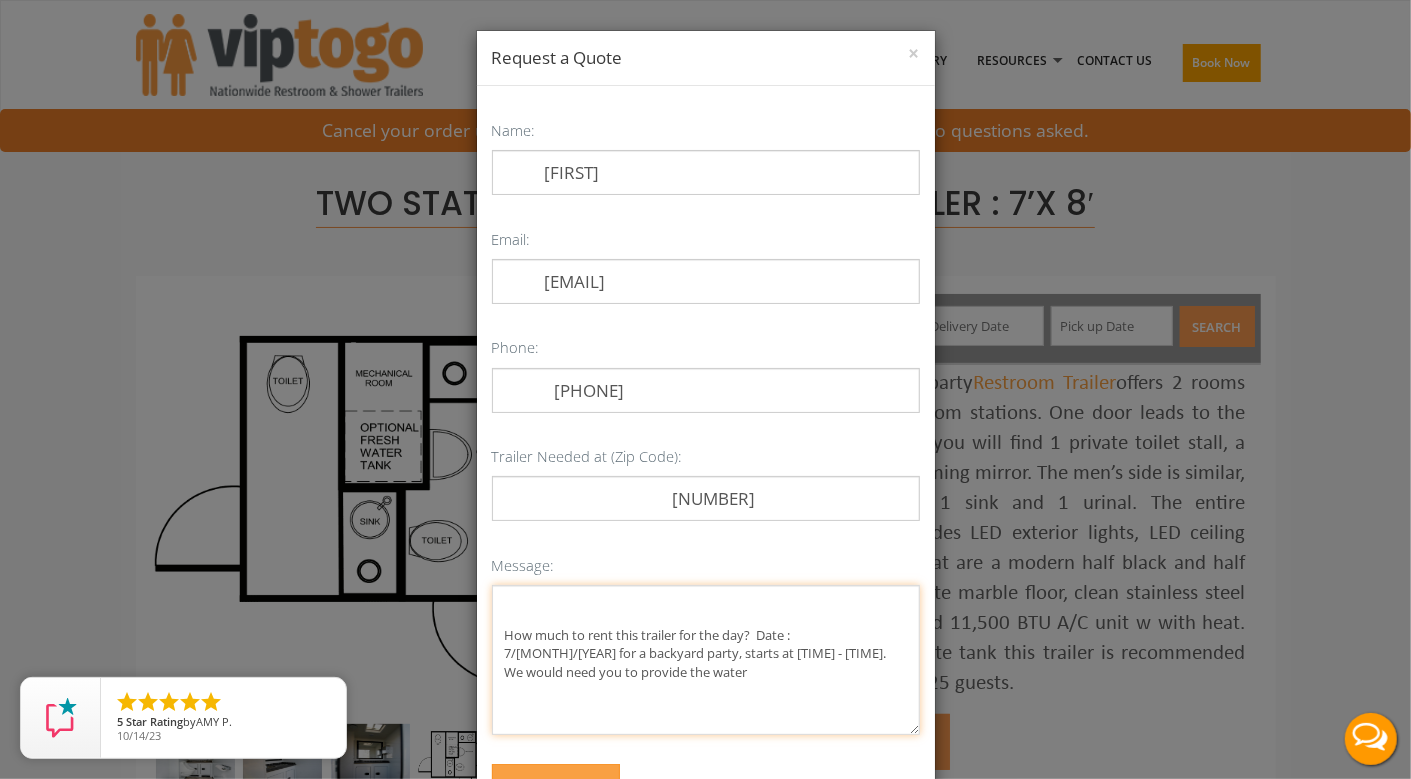 click on "How much to rent this trailer for the day?  Date :  7/[MONTH]/[YEAR] for a backyard party, starts at [TIME] - [TIME]. We would need you to provide the water" at bounding box center [706, 660] 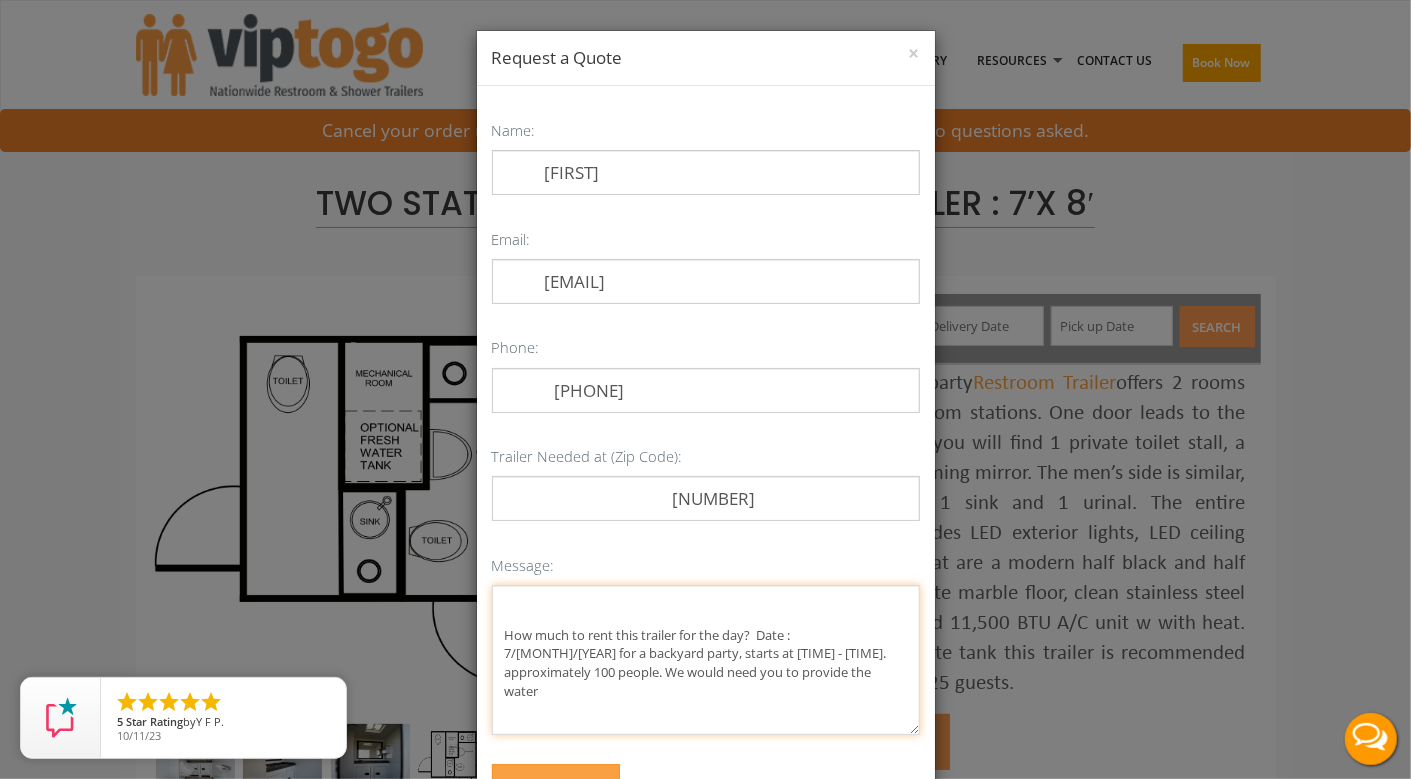 click on "How much to rent this trailer for the day?  Date :  7/[MONTH]/[YEAR] for a backyard party, starts at [TIME] - [TIME]. approximately 100 people. We would need you to provide the water" at bounding box center (706, 660) 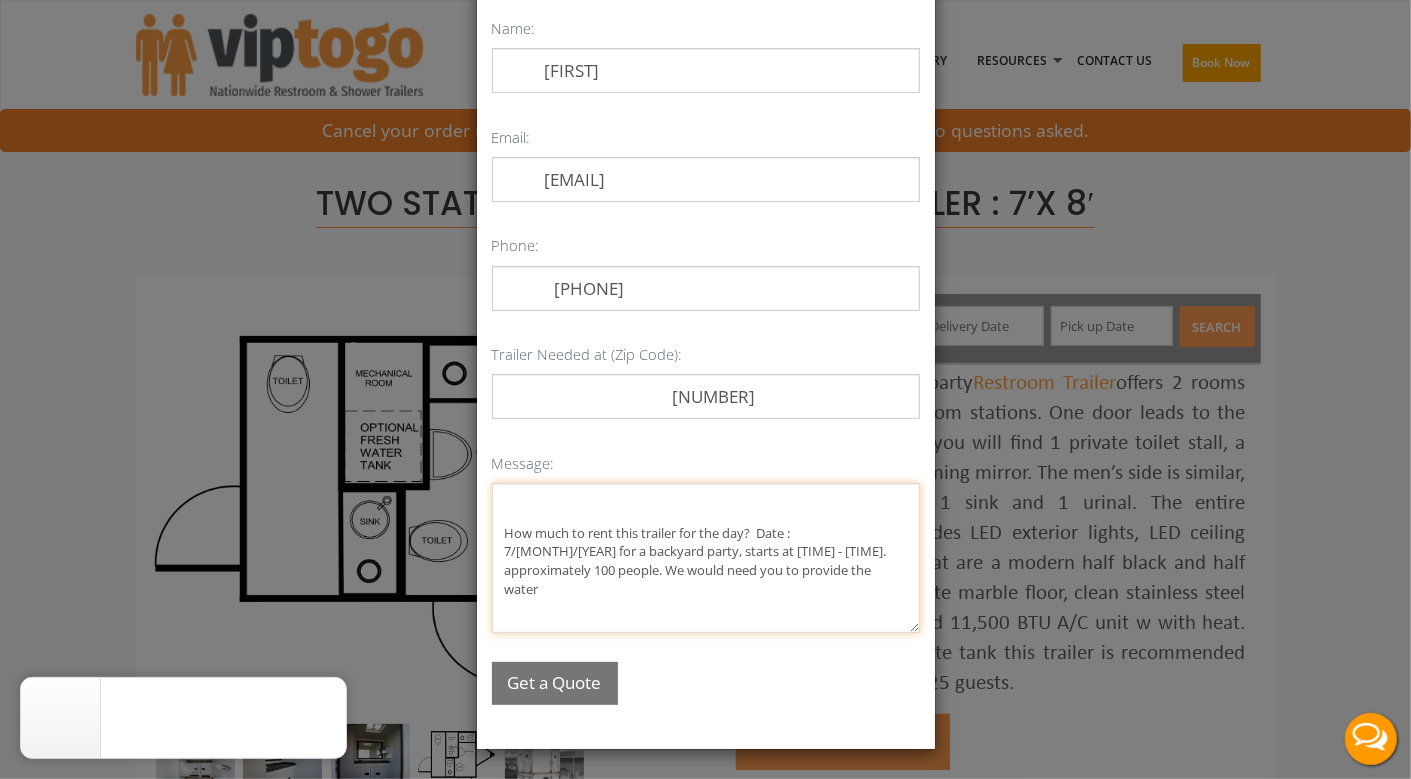 scroll, scrollTop: 101, scrollLeft: 0, axis: vertical 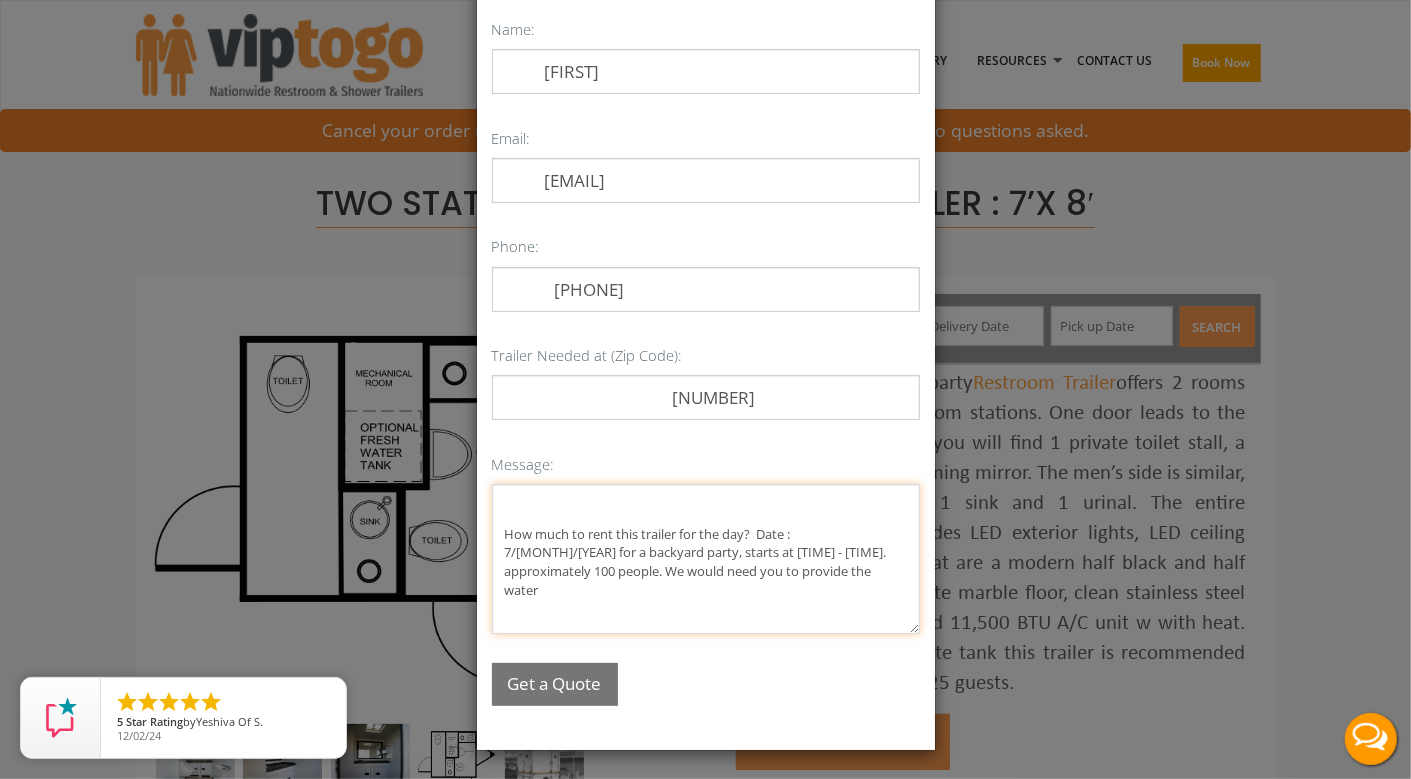 type on "How much to rent this trailer for the day?  Date :  7/[MONTH]/[YEAR] for a backyard party, starts at [TIME] - [TIME]. approximately 100 people. We would need you to provide the water" 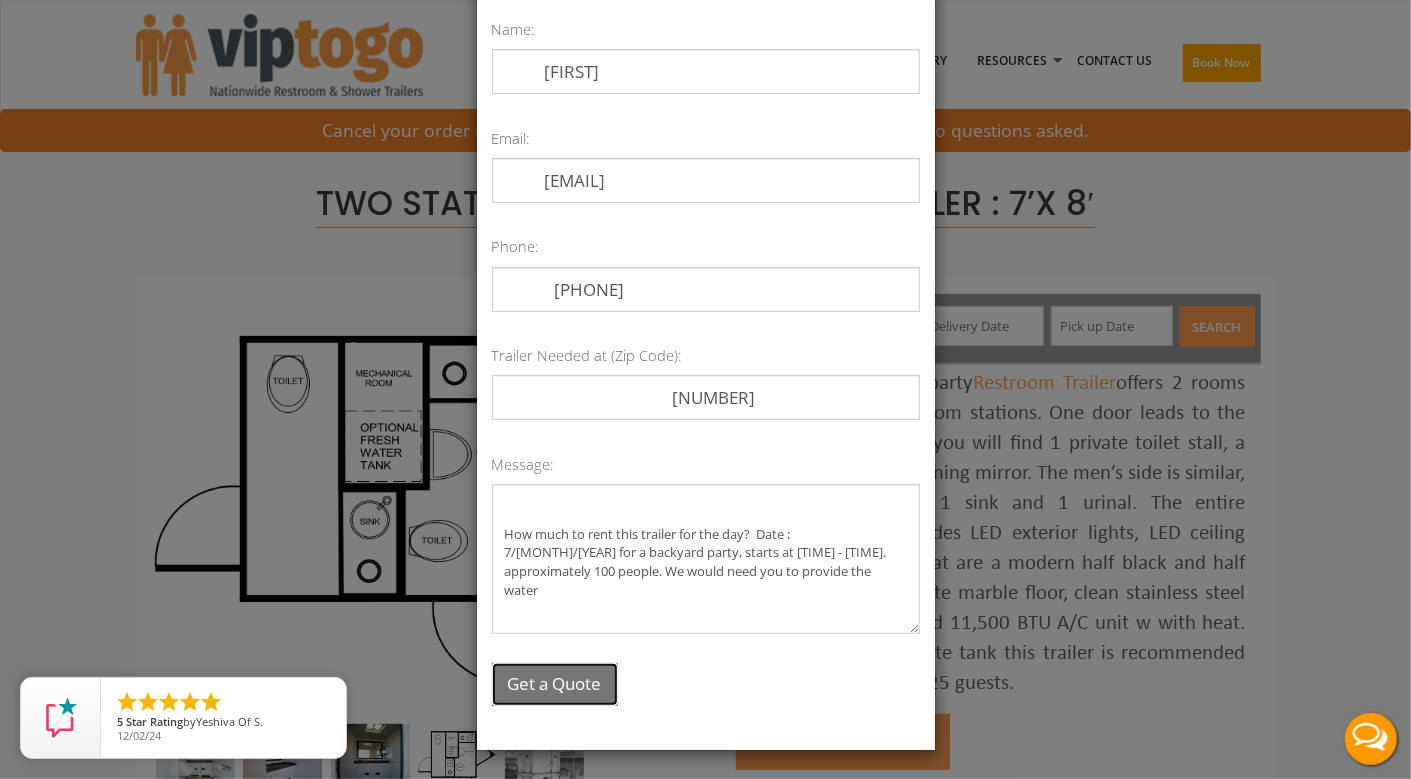 click on "Get a Quote" at bounding box center (555, 684) 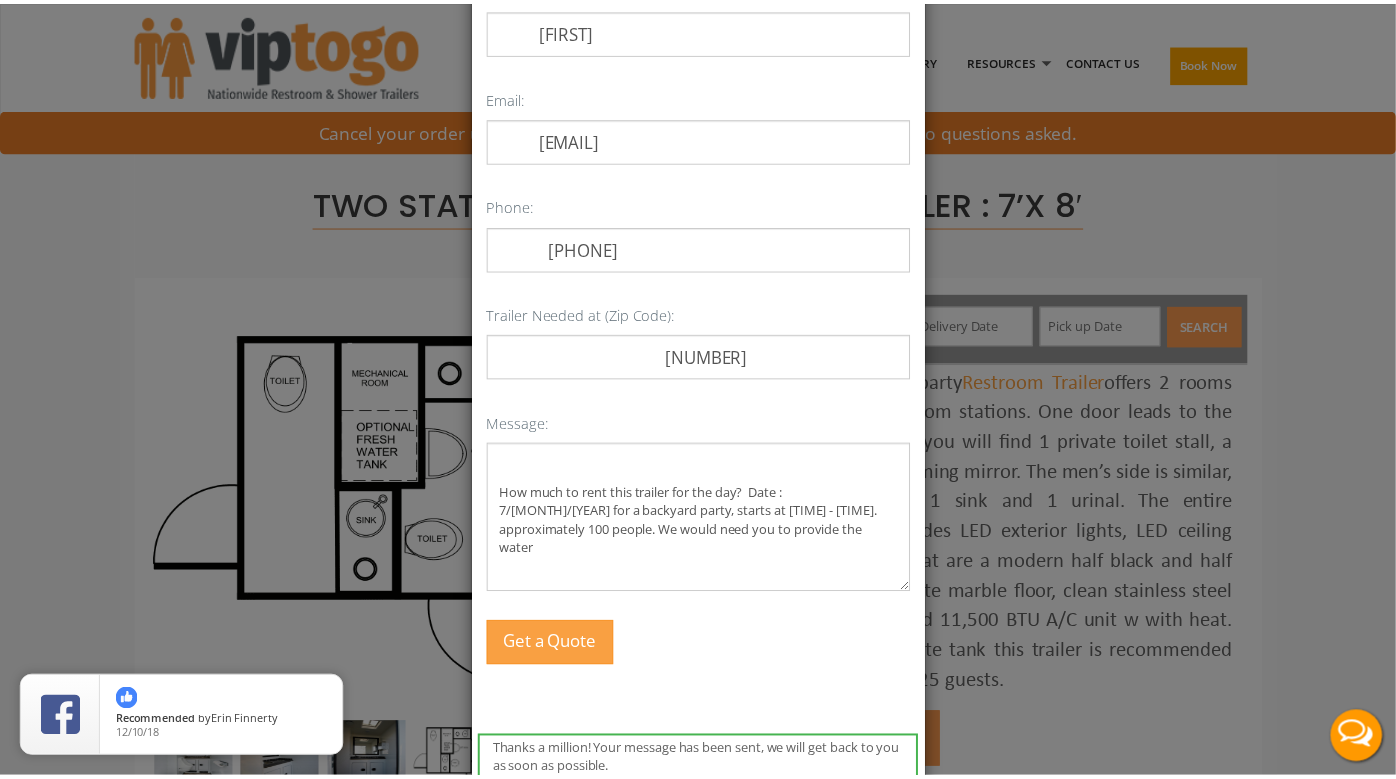 scroll, scrollTop: 0, scrollLeft: 0, axis: both 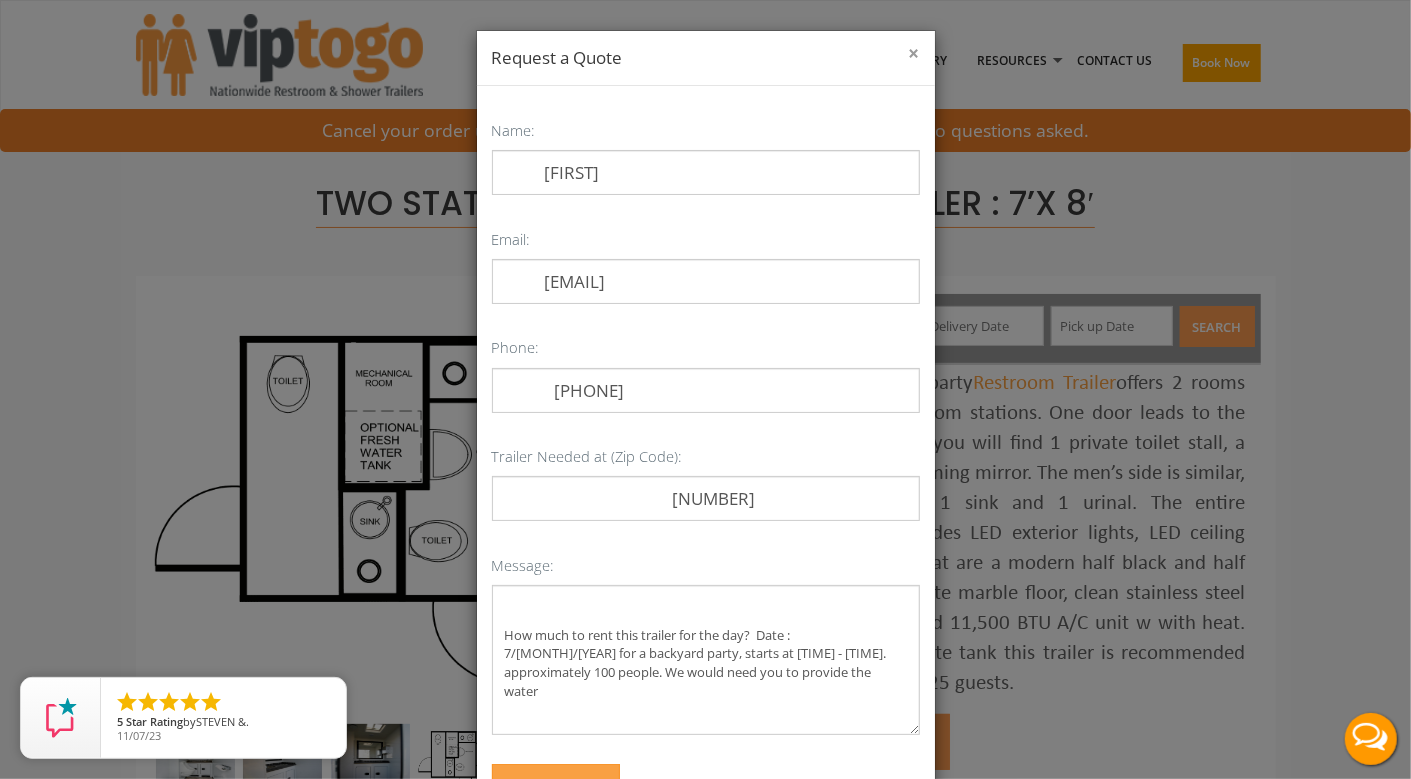 click on "×" at bounding box center (914, 54) 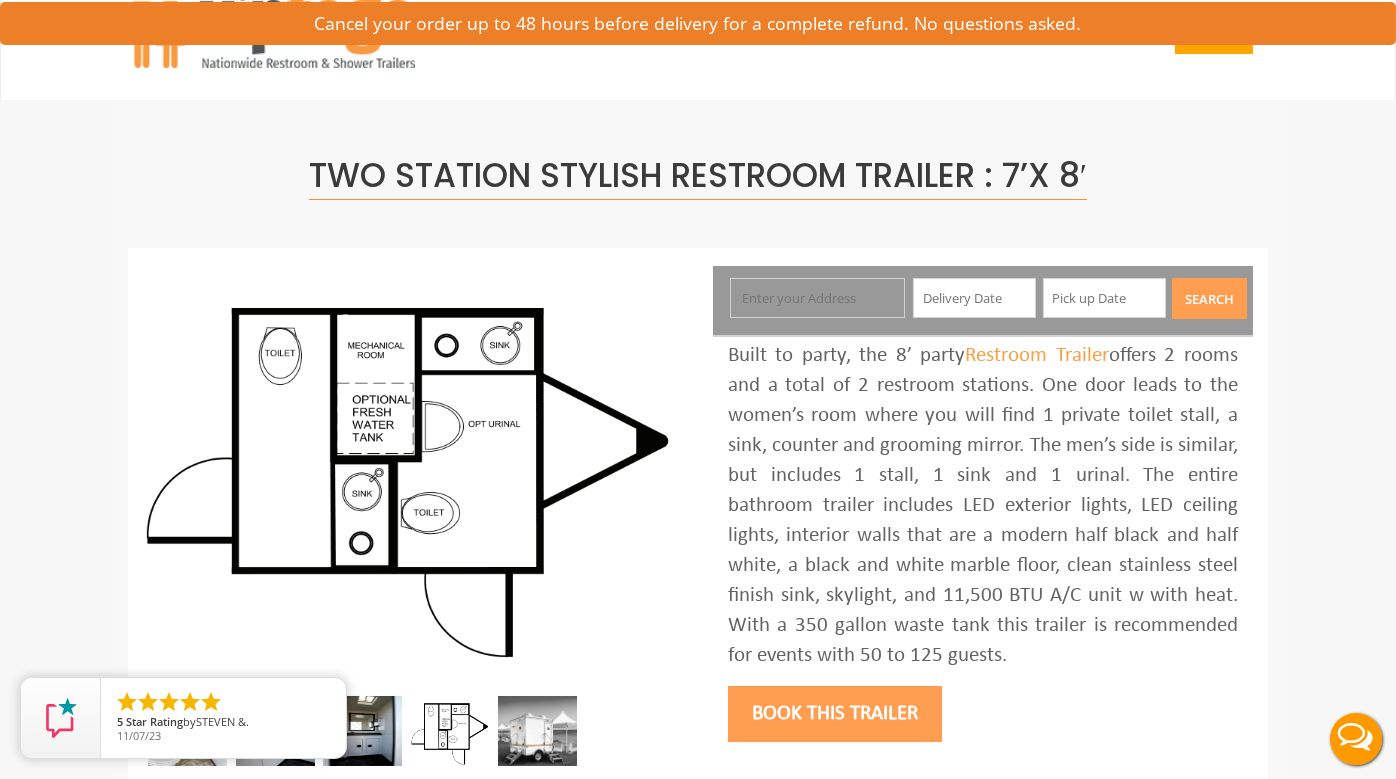 scroll, scrollTop: 0, scrollLeft: 0, axis: both 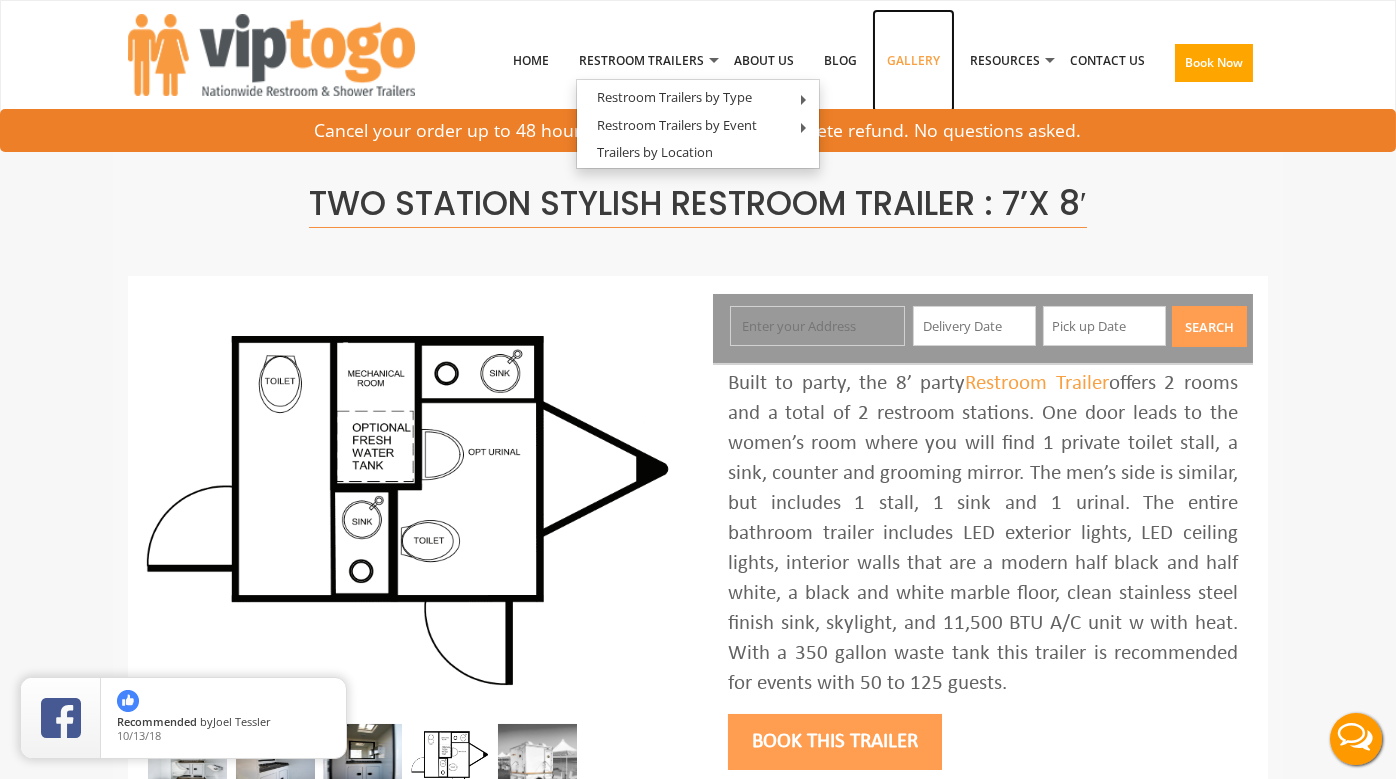 click on "Gallery" at bounding box center (913, 61) 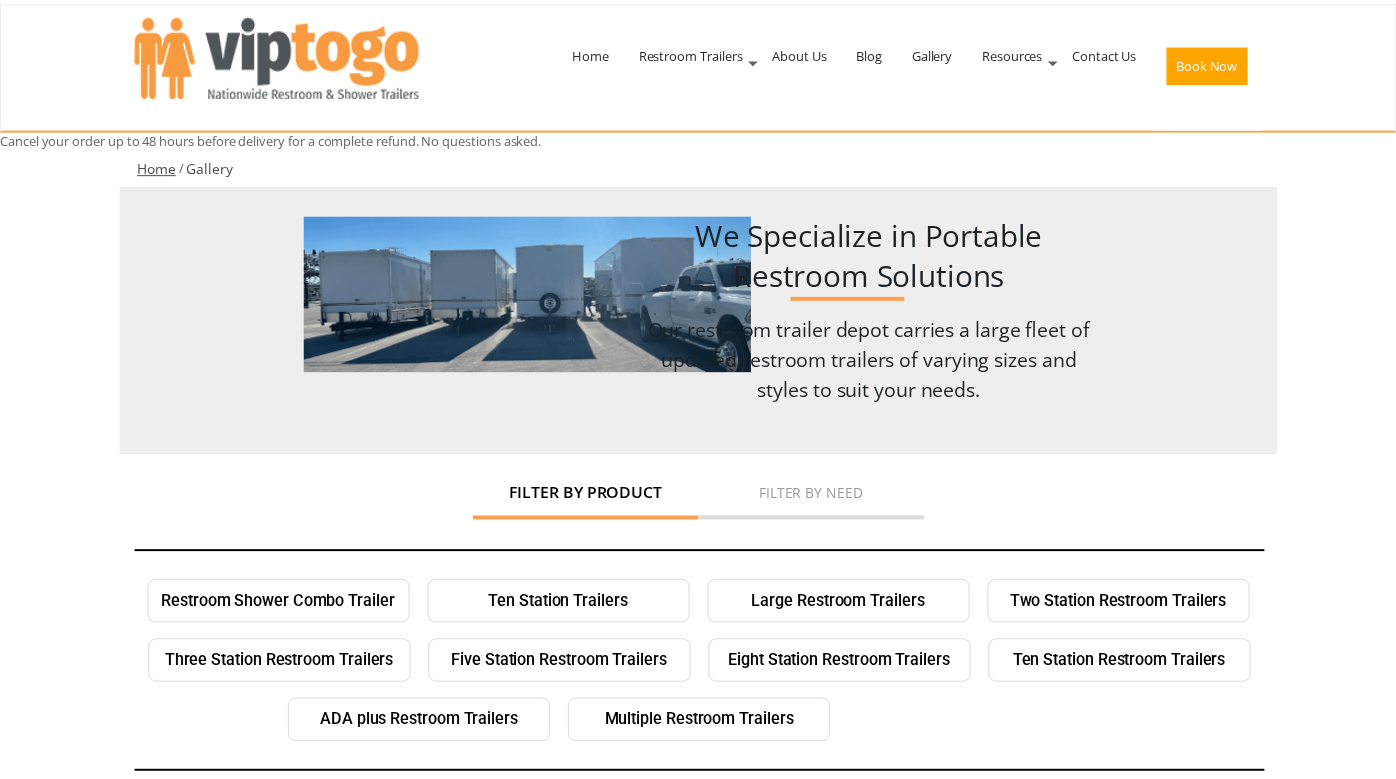 scroll, scrollTop: 0, scrollLeft: 0, axis: both 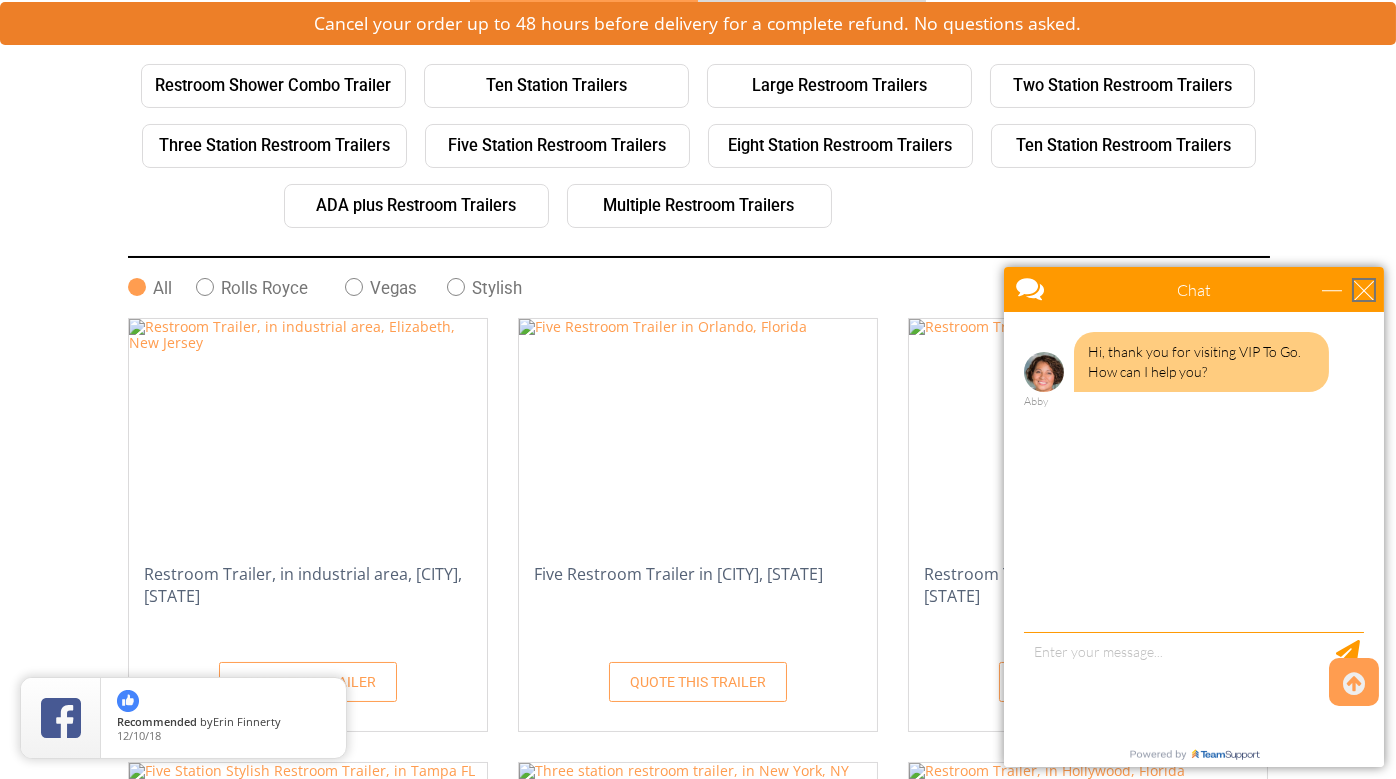 click at bounding box center (1363, 289) 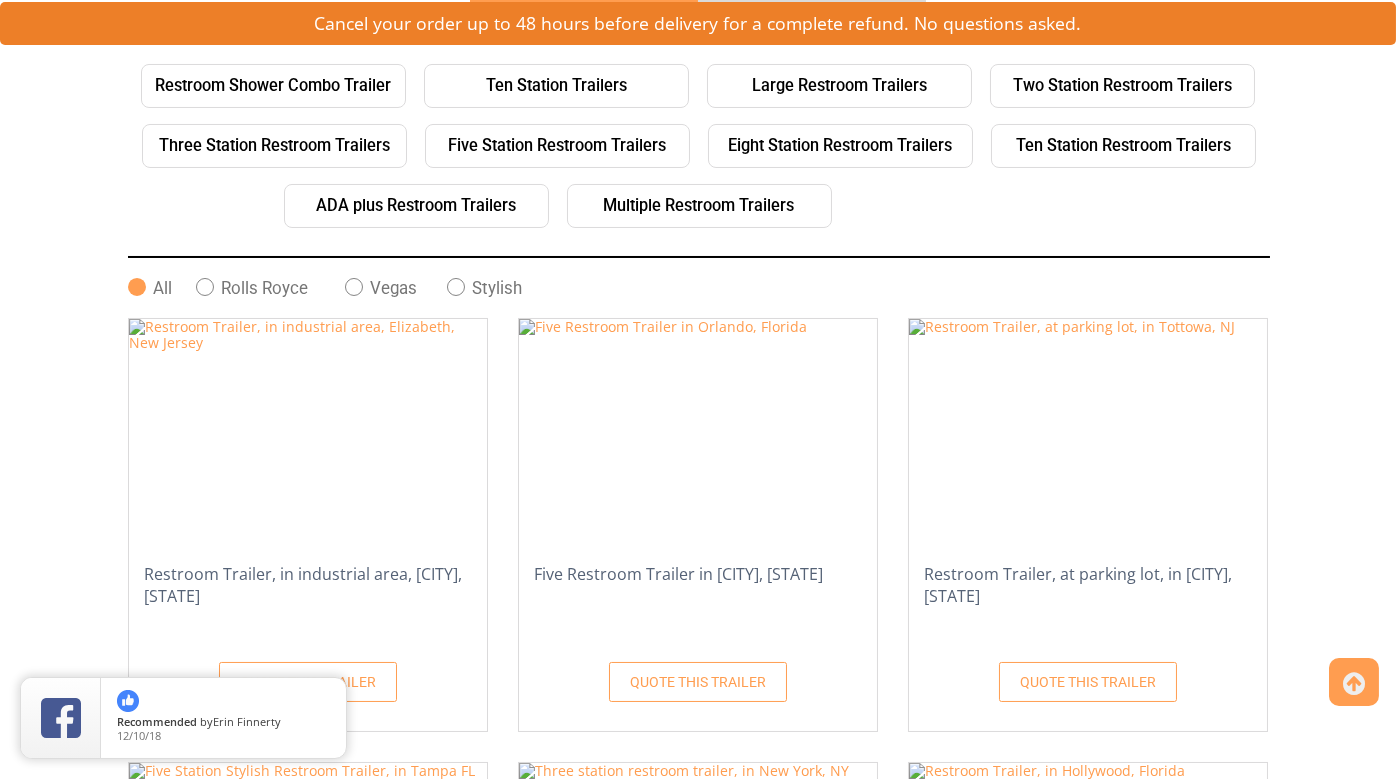scroll, scrollTop: 0, scrollLeft: 0, axis: both 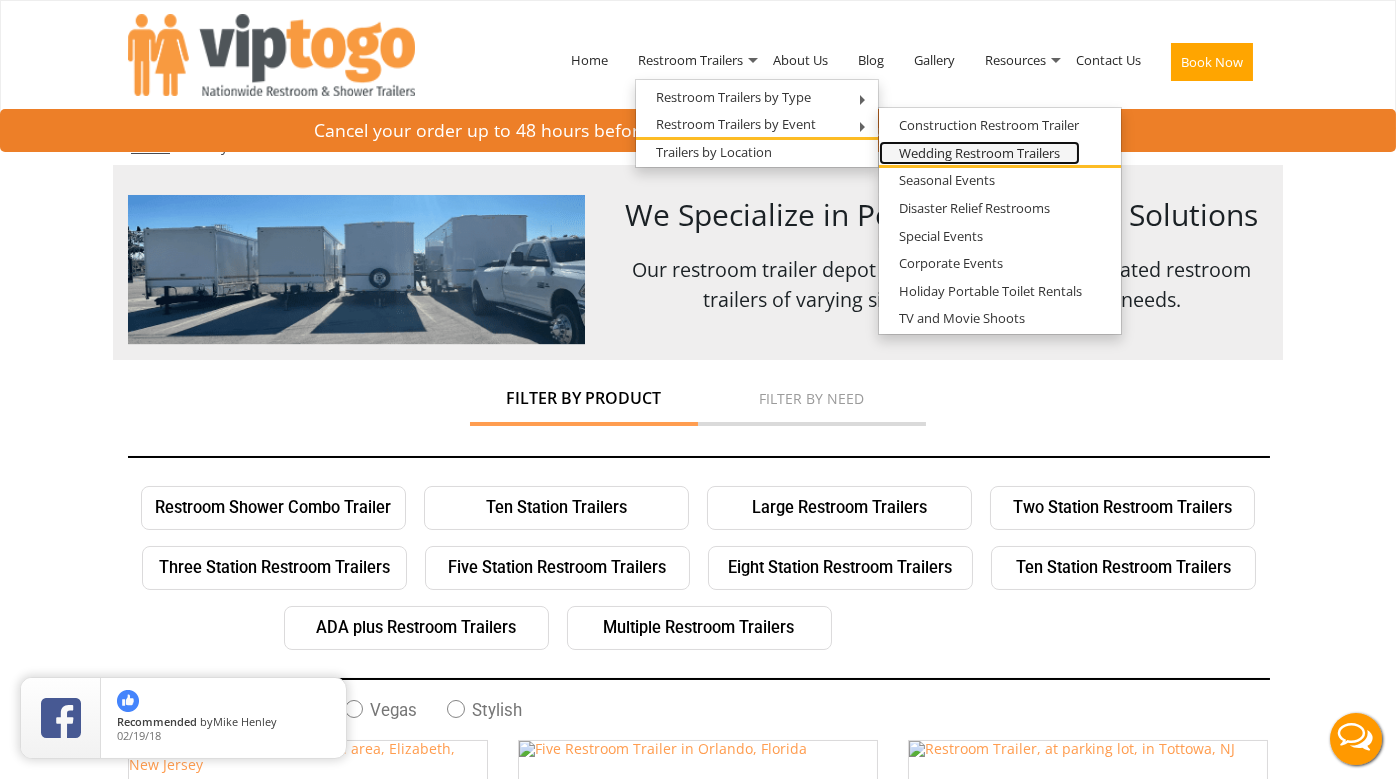 click on "Wedding Restroom Trailers" at bounding box center [979, 153] 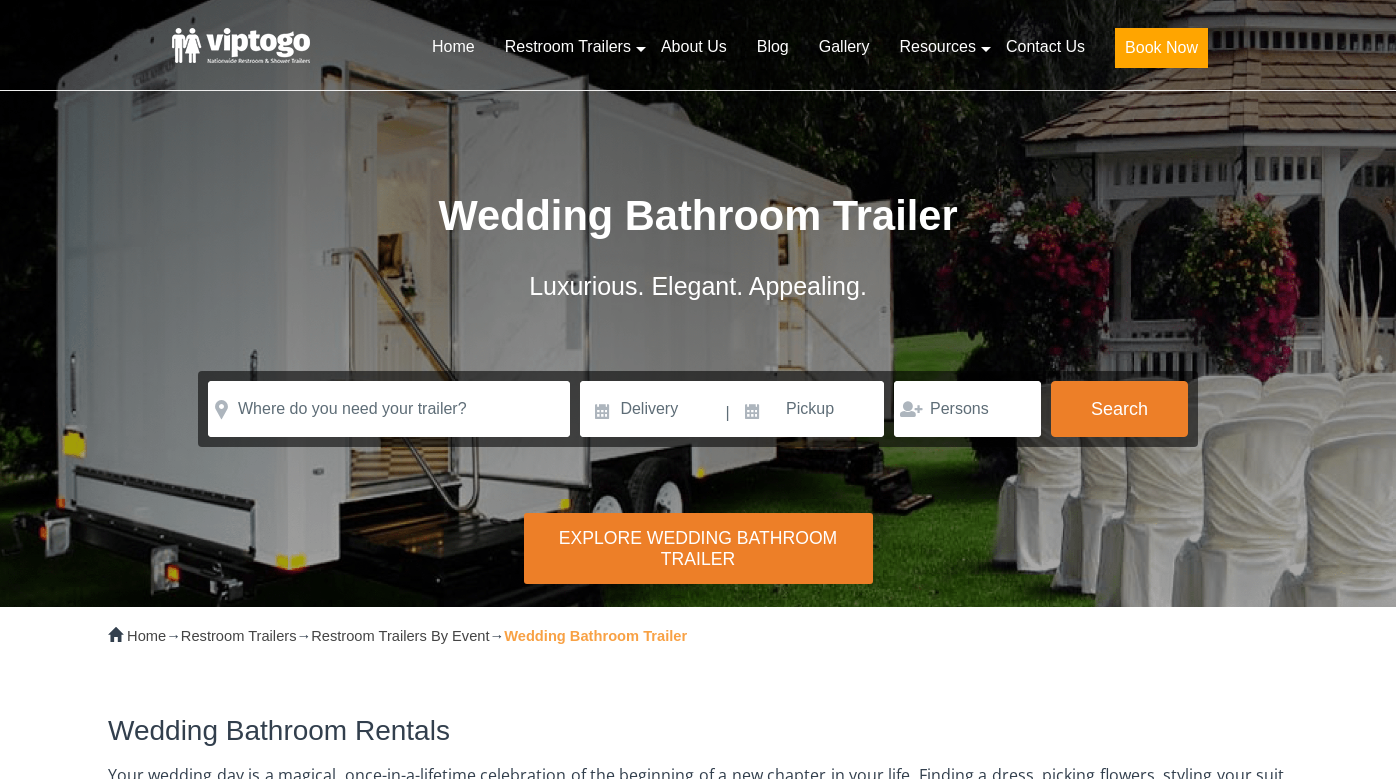 scroll, scrollTop: 0, scrollLeft: 0, axis: both 